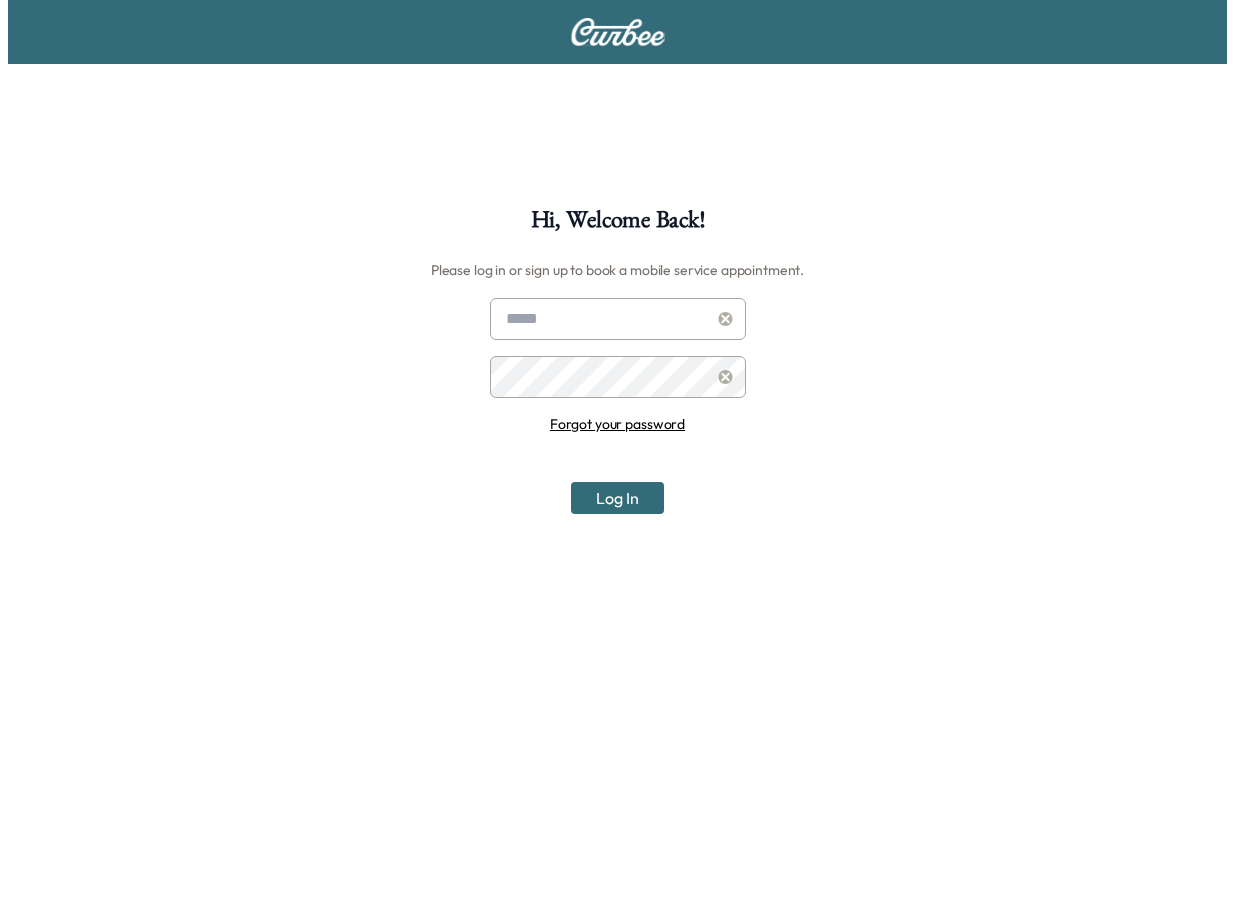 scroll, scrollTop: 0, scrollLeft: 0, axis: both 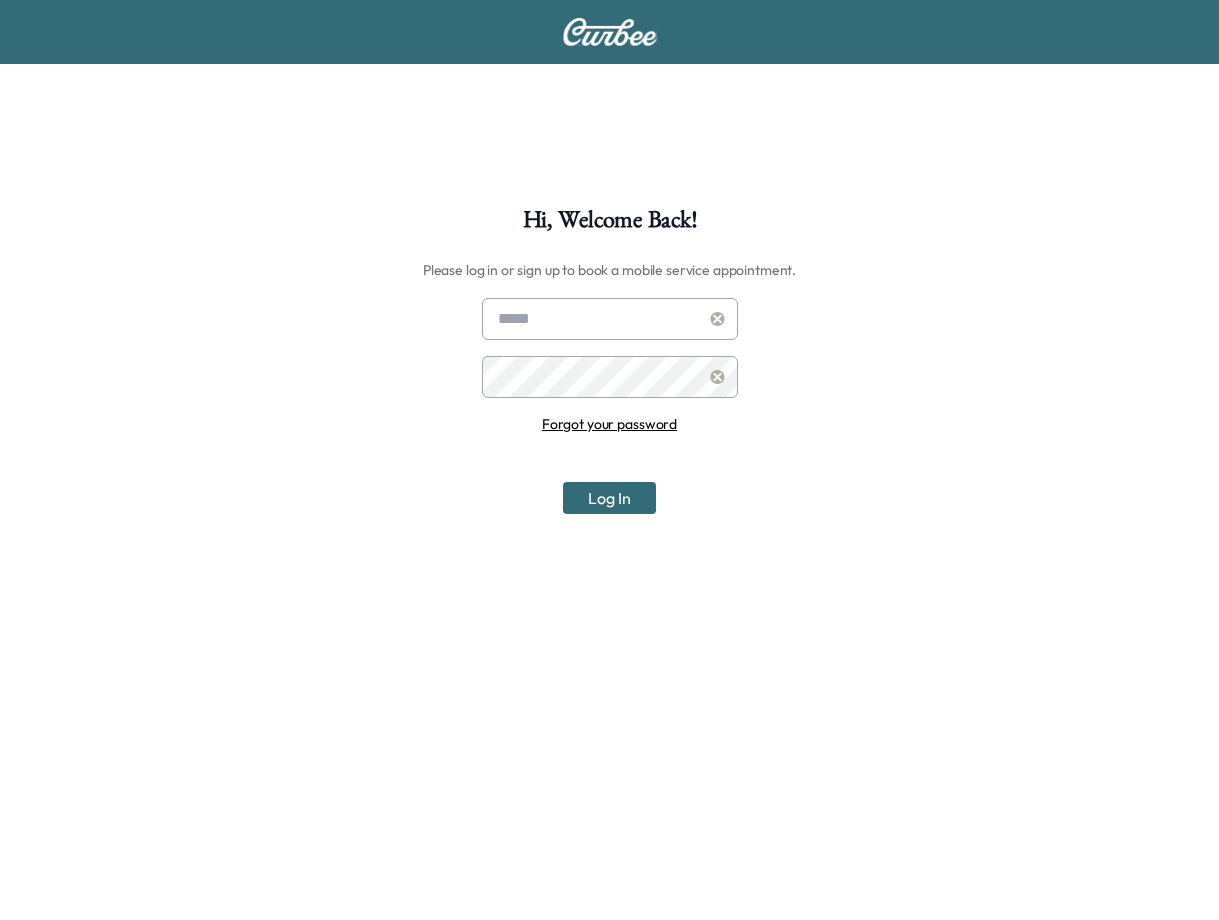 click at bounding box center [610, 319] 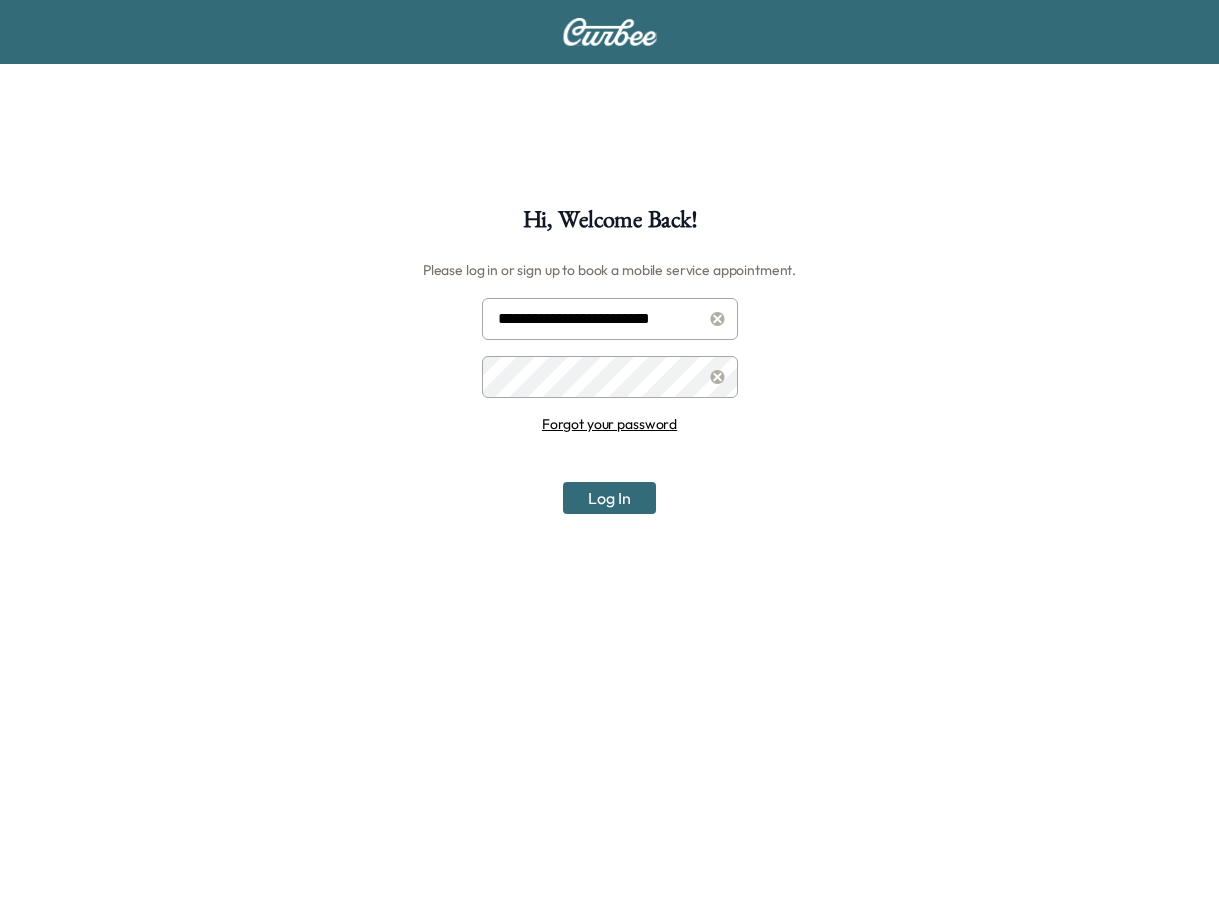 click on "Log In" at bounding box center (609, 498) 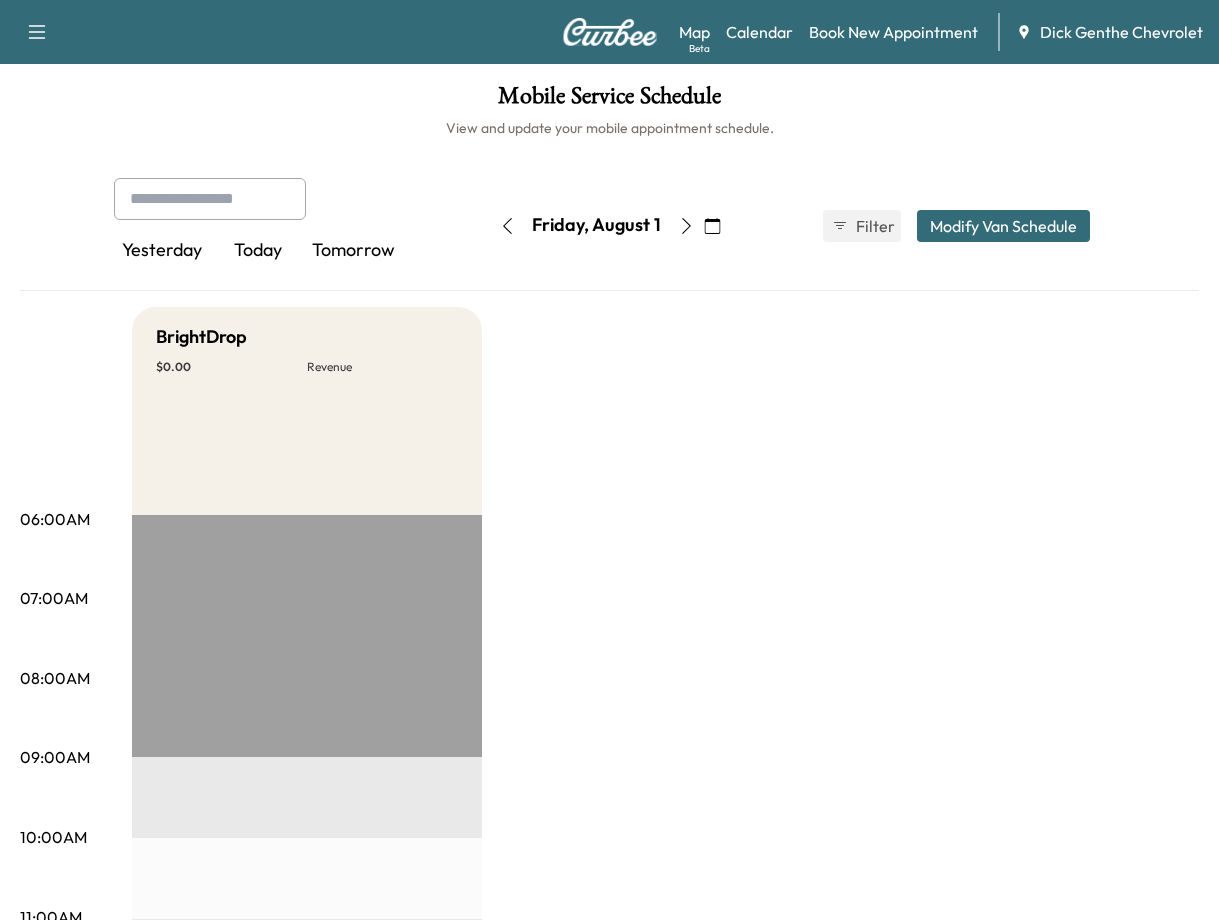 click 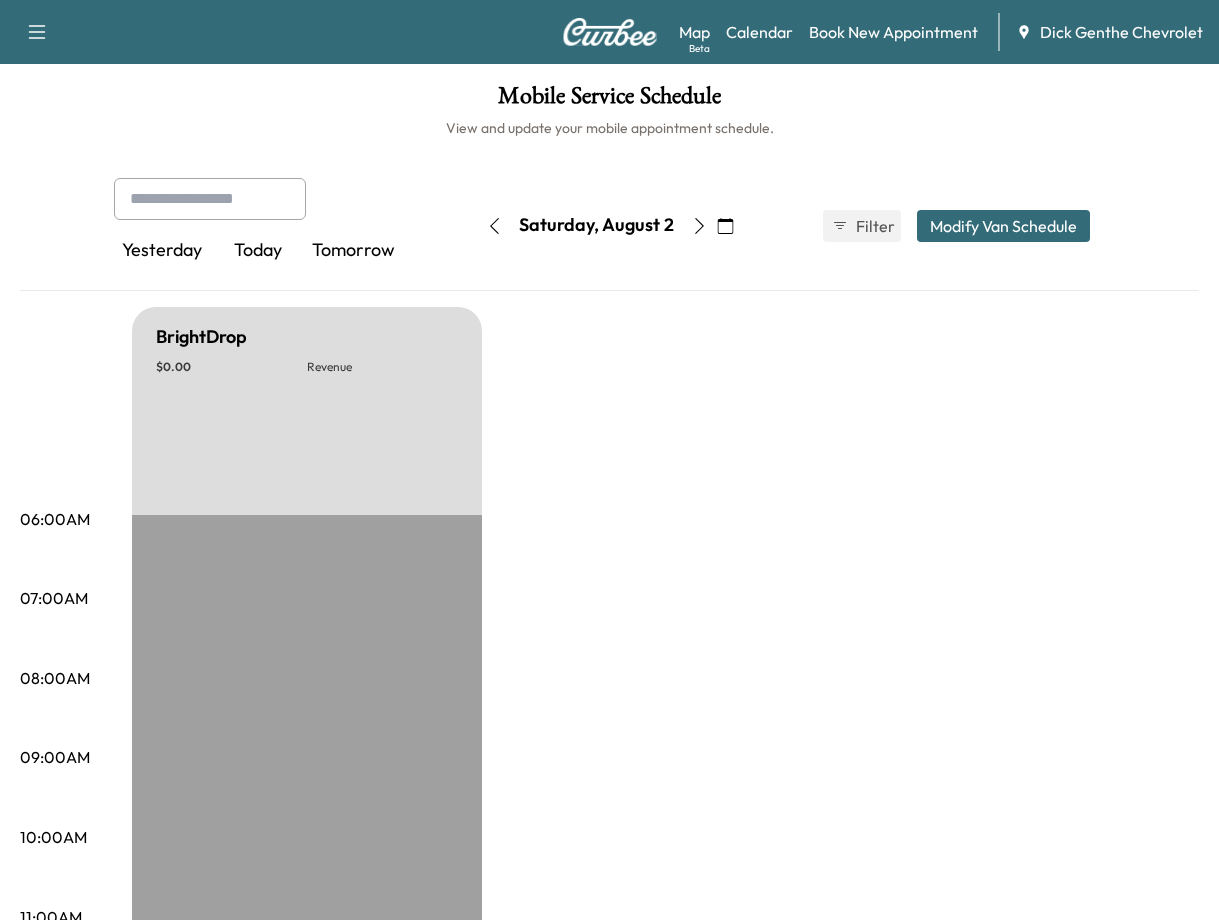 click 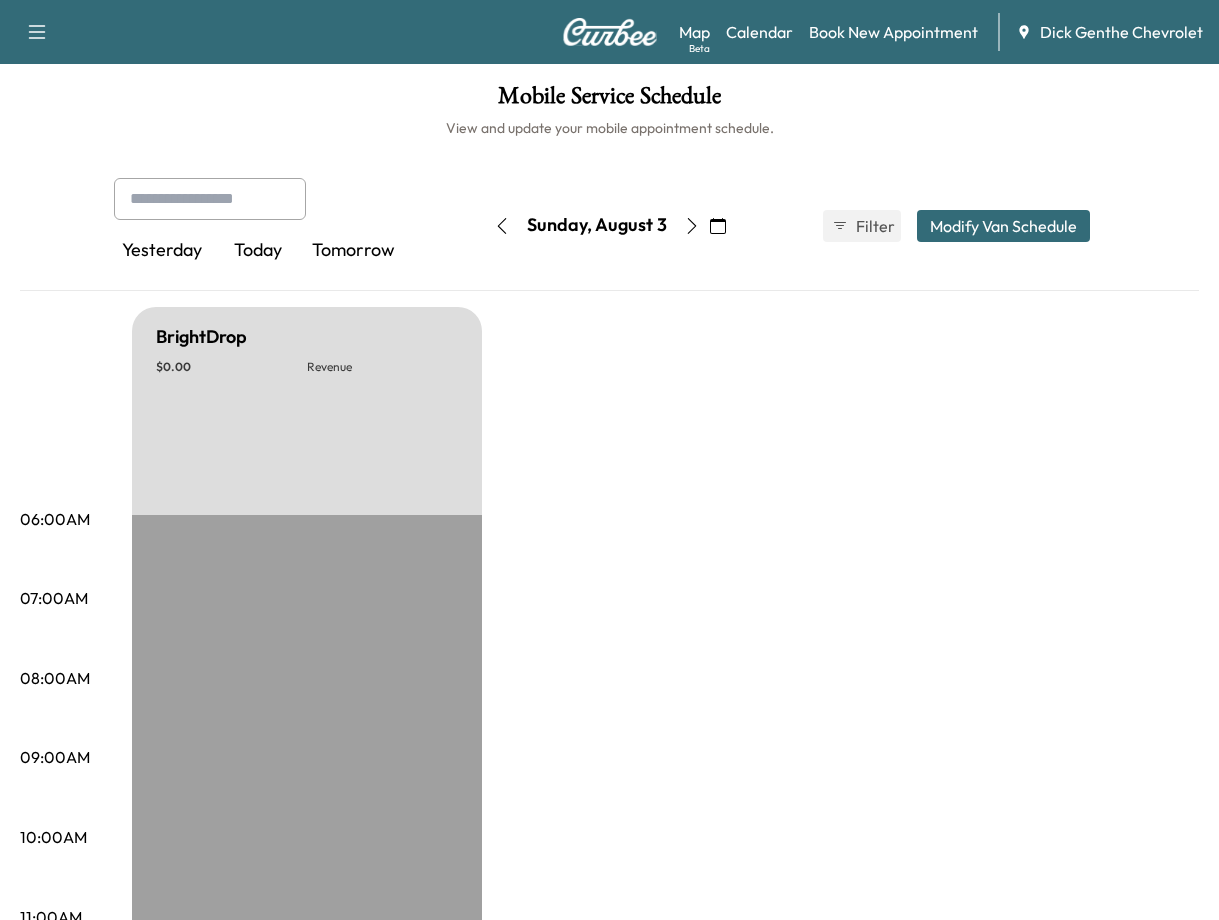 click 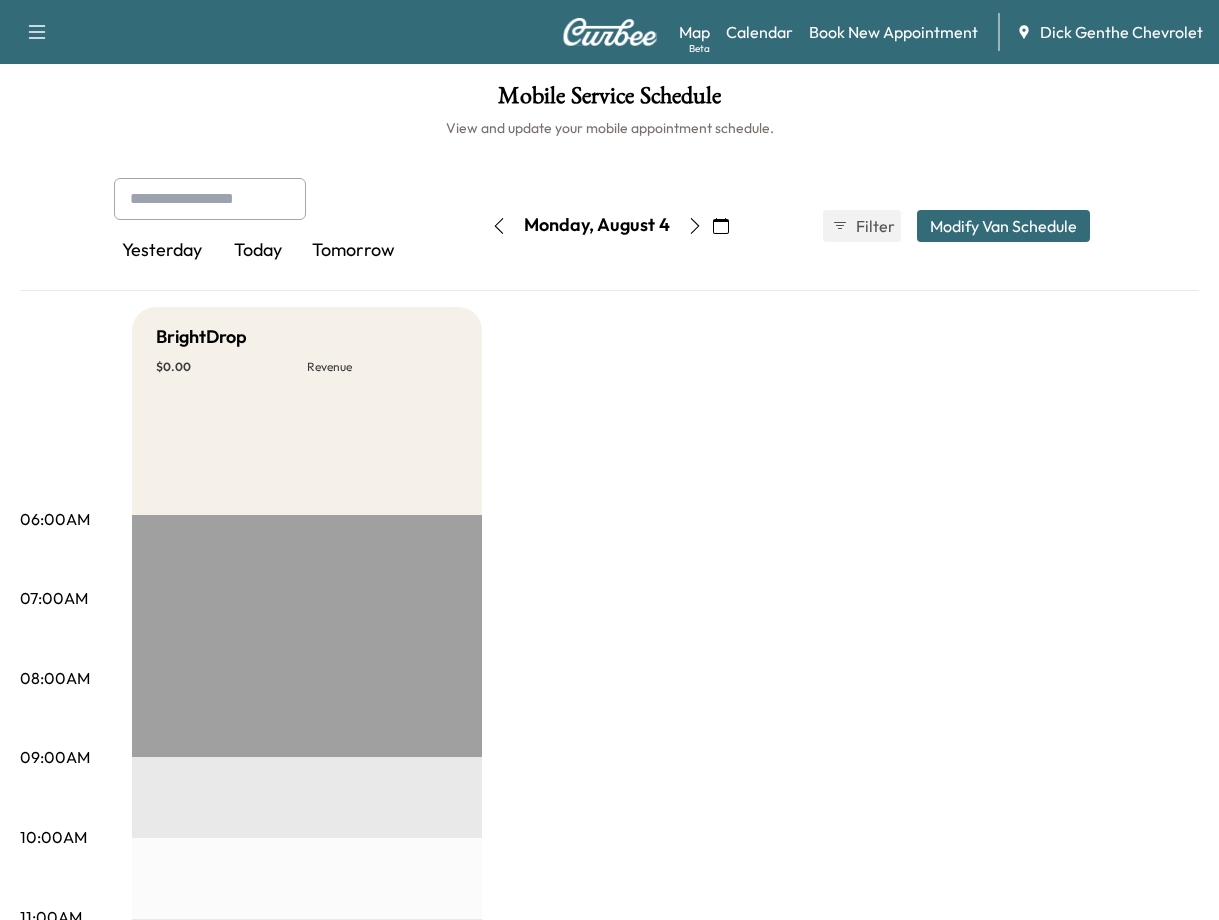 click 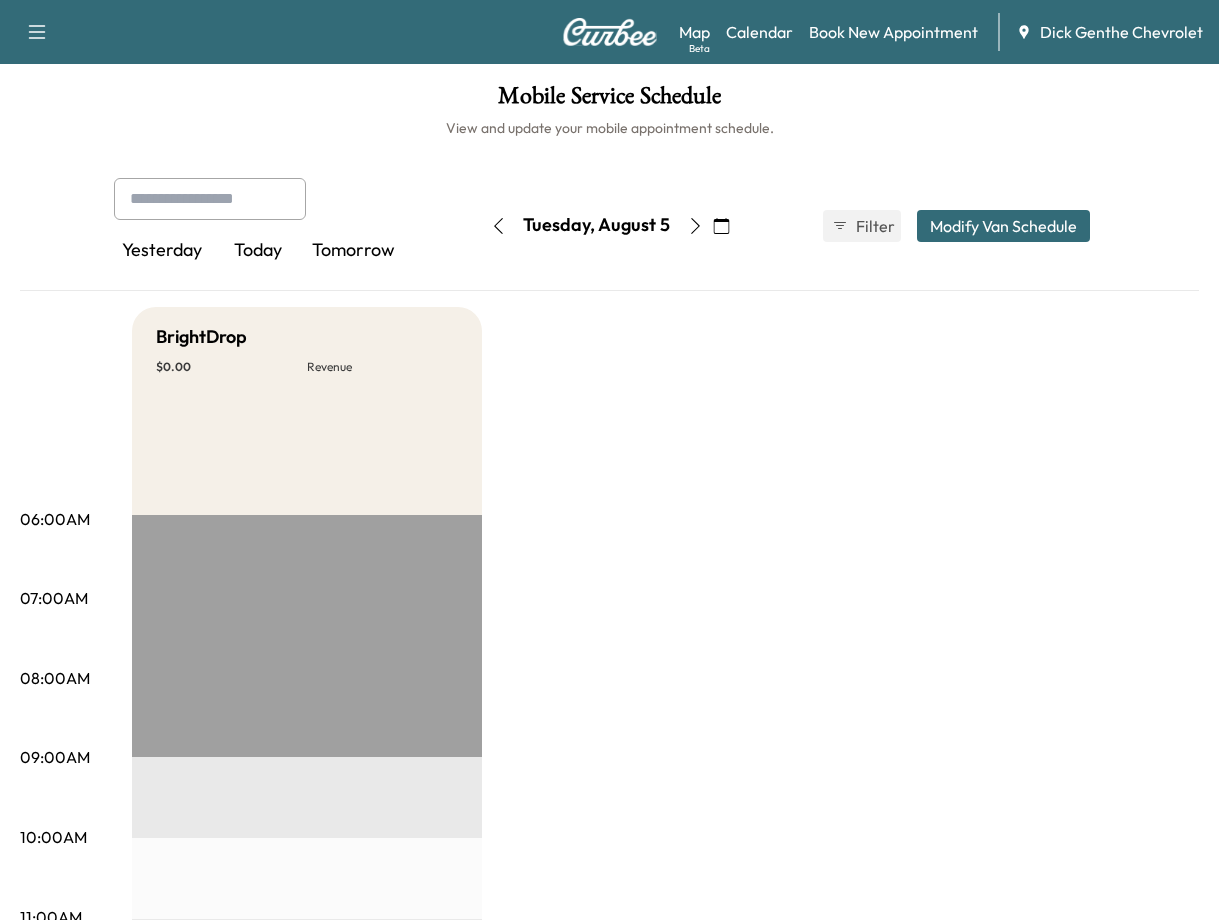 click at bounding box center [134, 199] 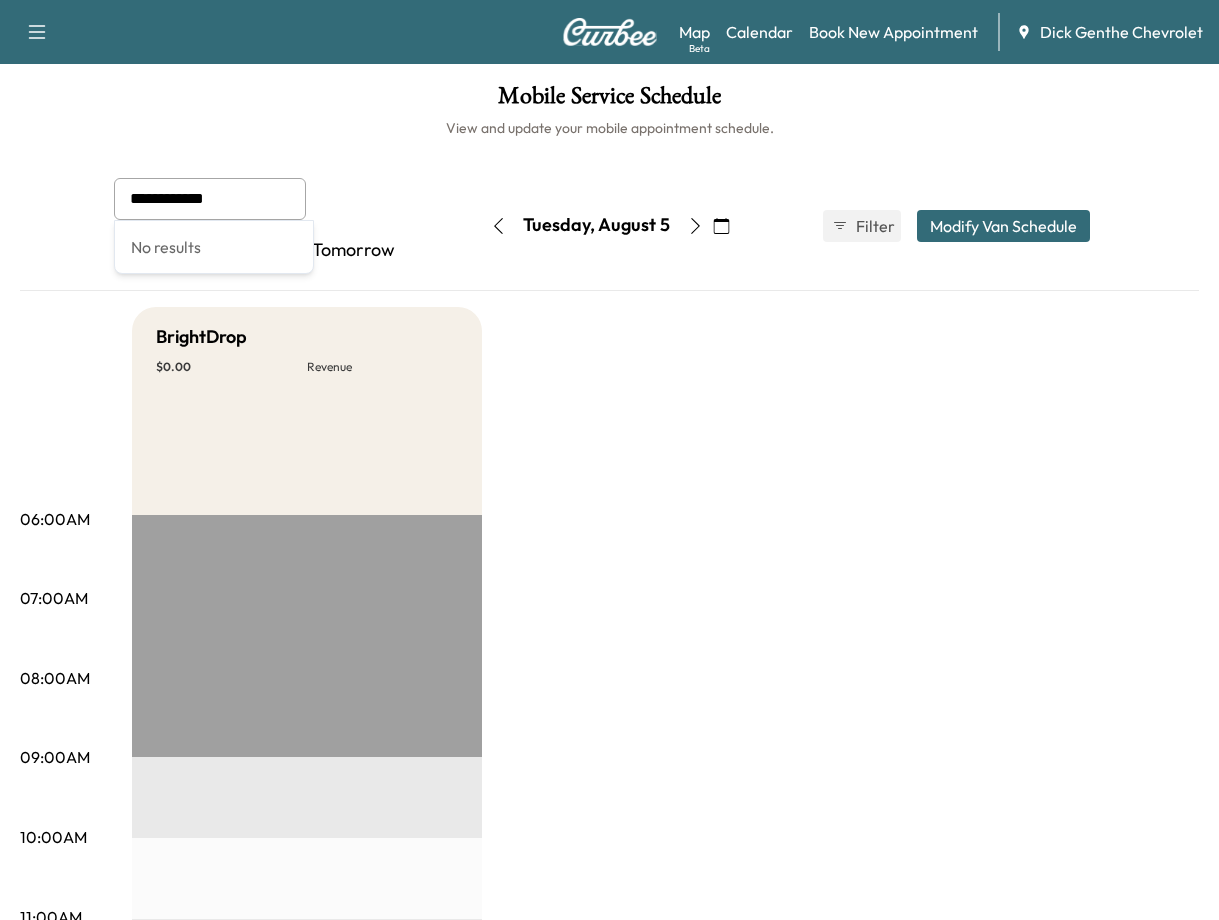 type on "**********" 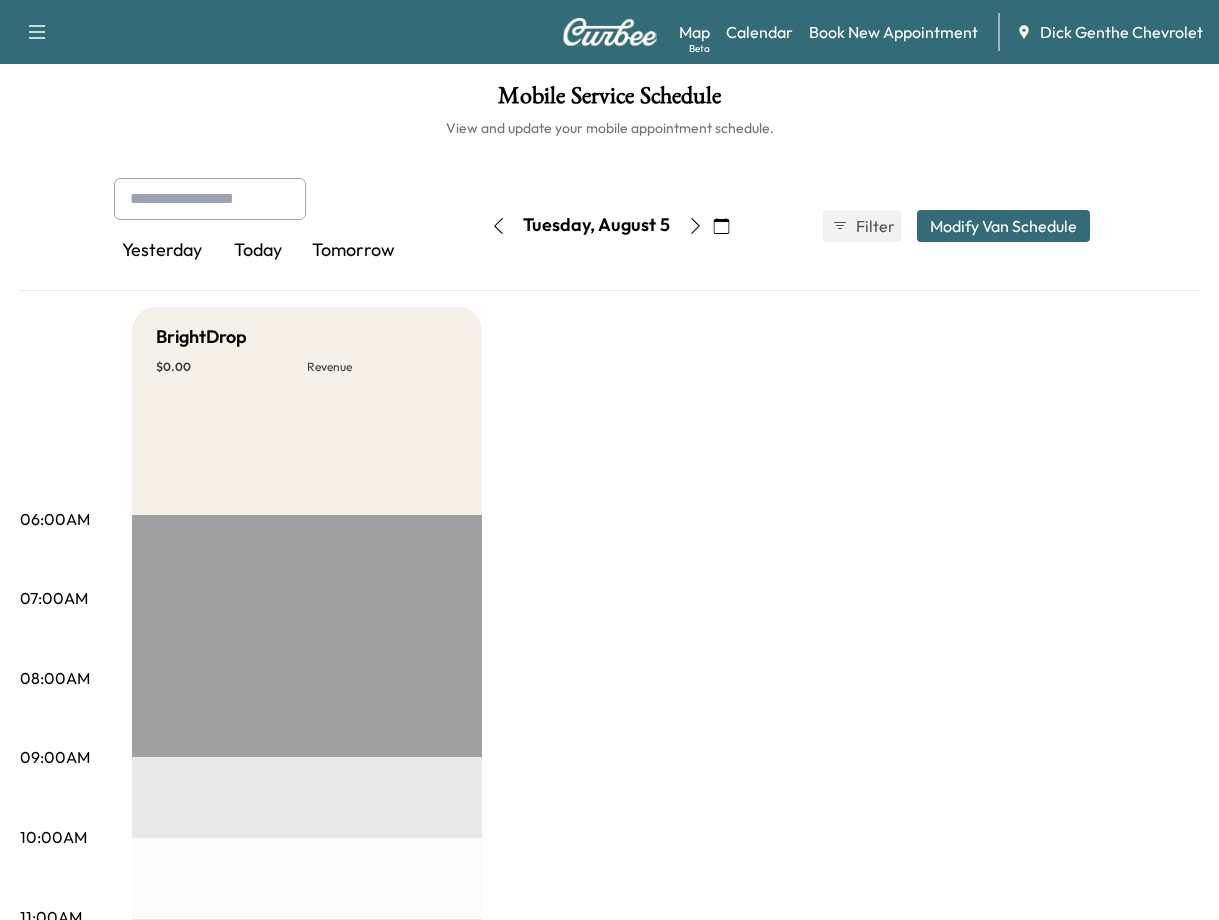 click on "BrightDrop $ 0.00 Revenue EST Start" at bounding box center [665, 1057] 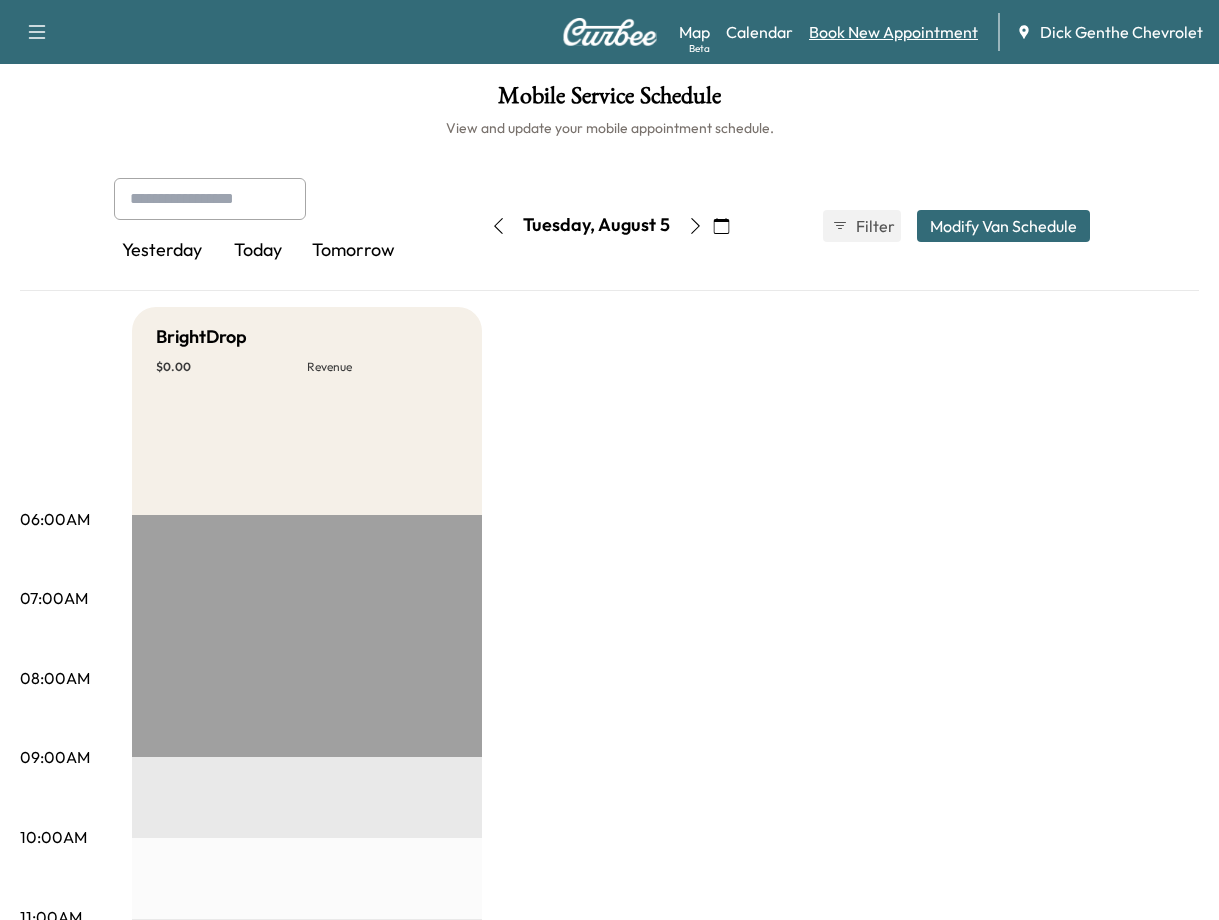 click on "Book New Appointment" at bounding box center [893, 32] 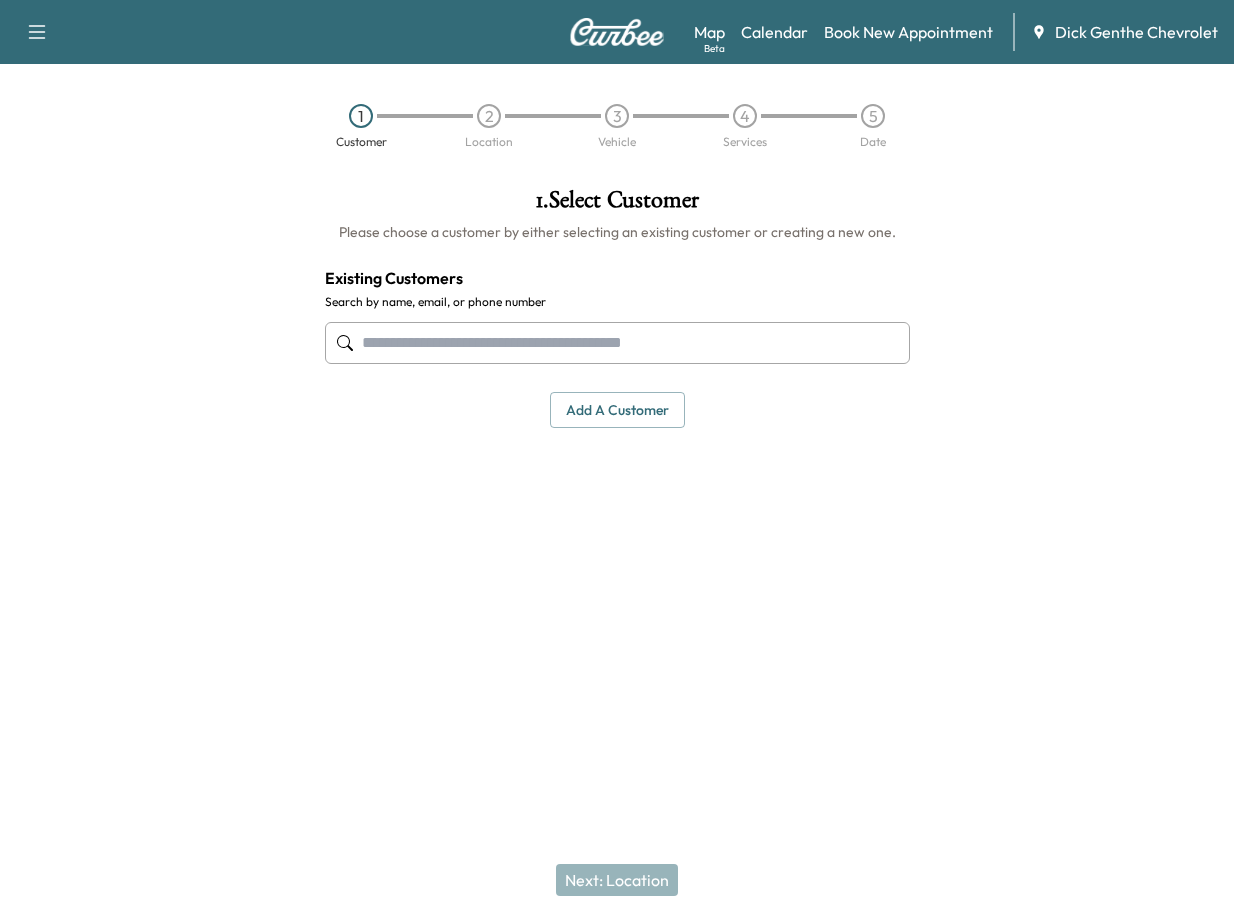 click at bounding box center (617, 343) 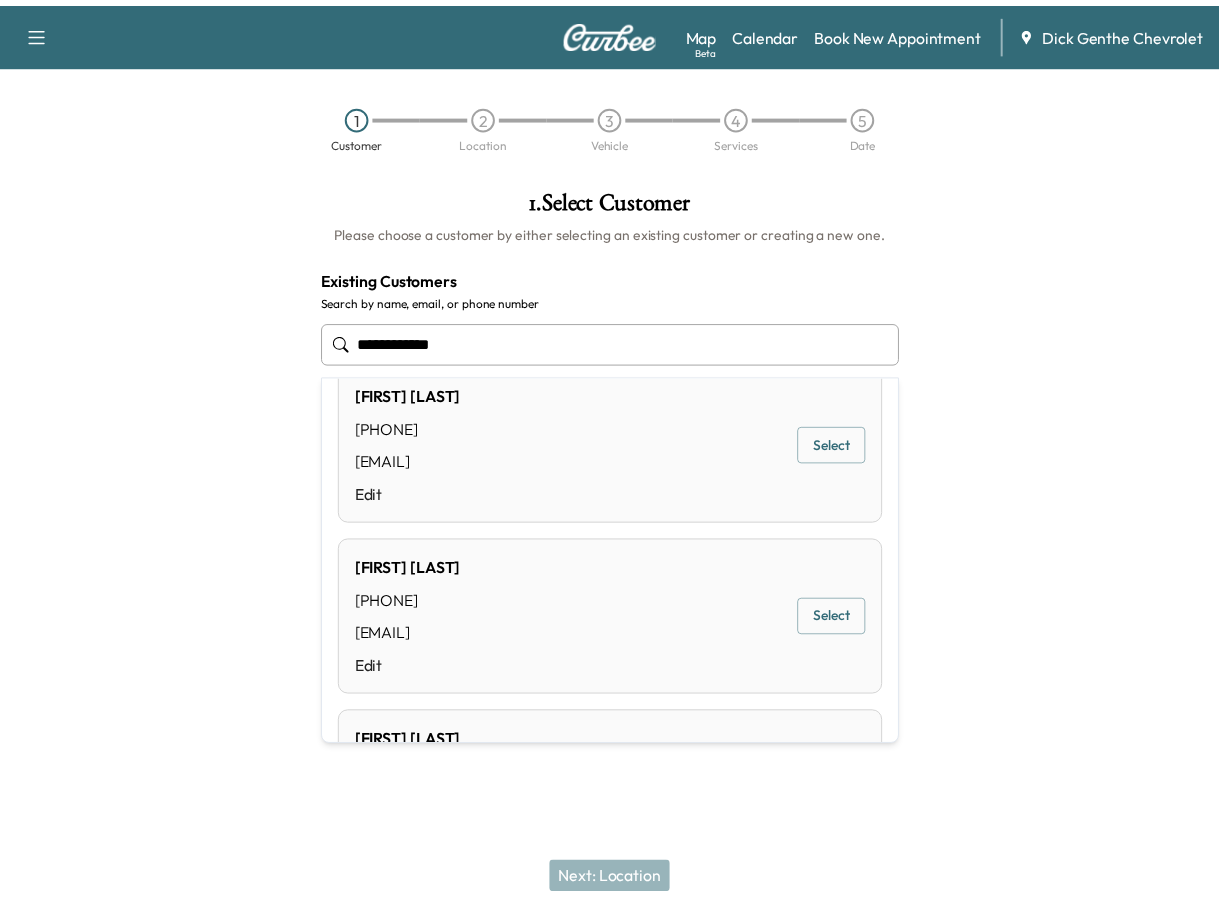 scroll, scrollTop: 0, scrollLeft: 0, axis: both 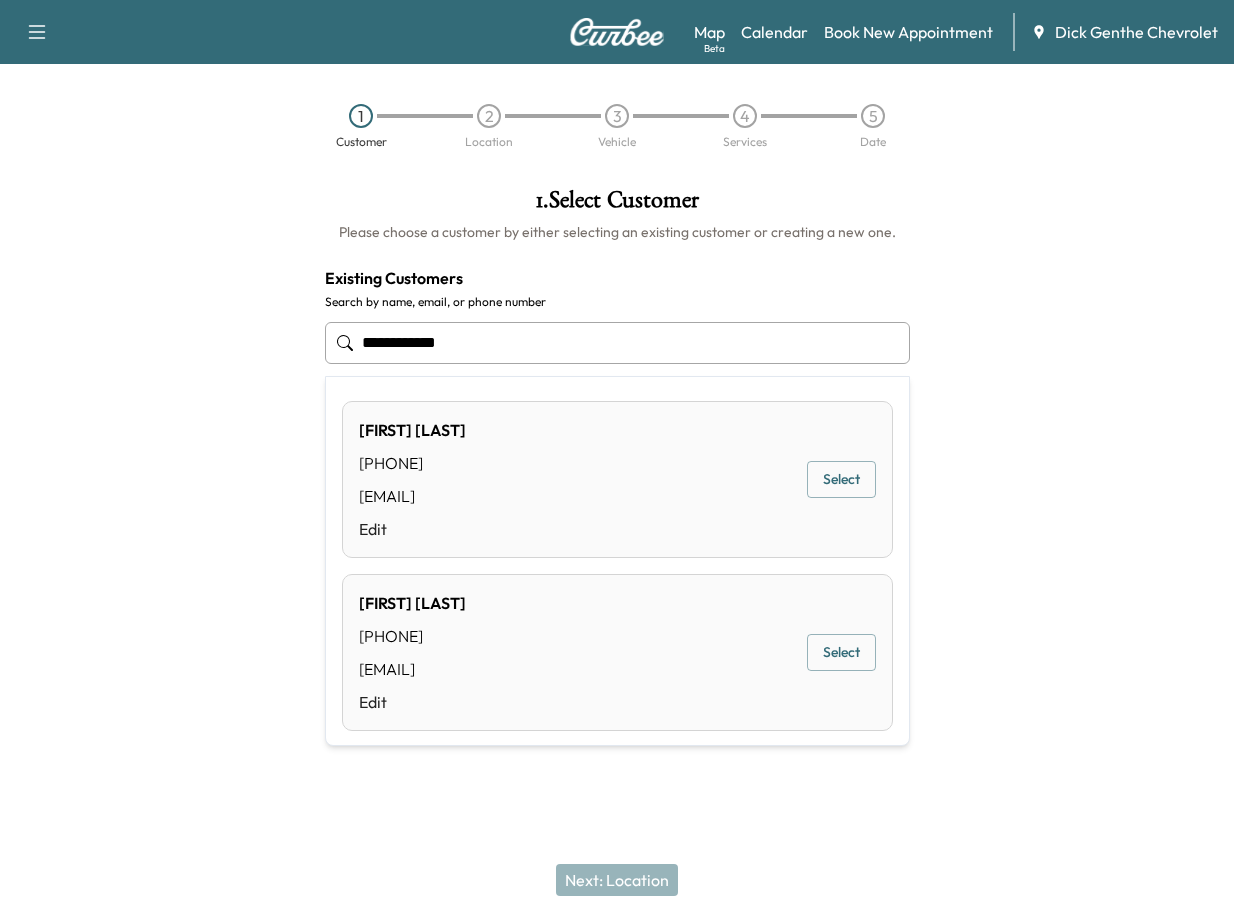 click on "Select" at bounding box center (841, 479) 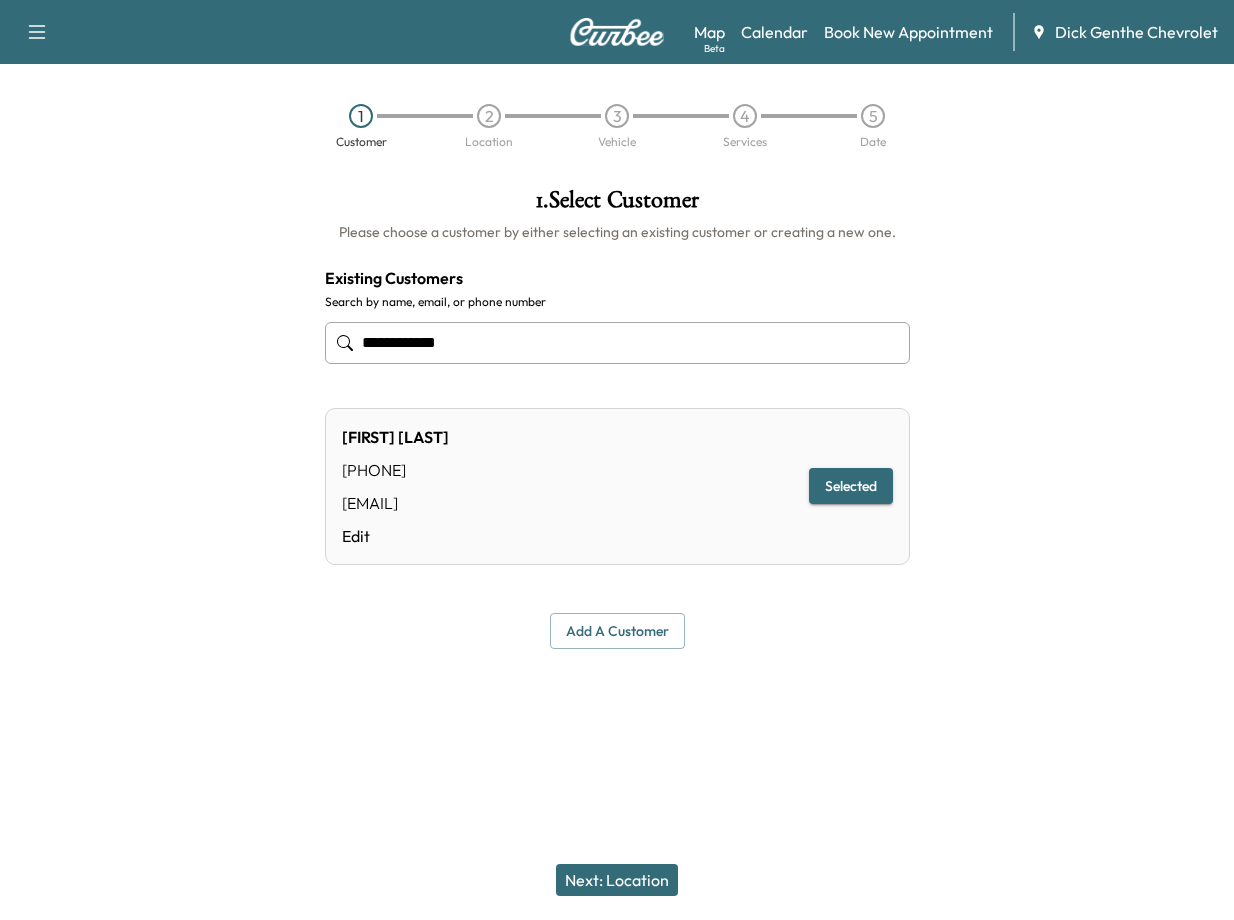 type on "**********" 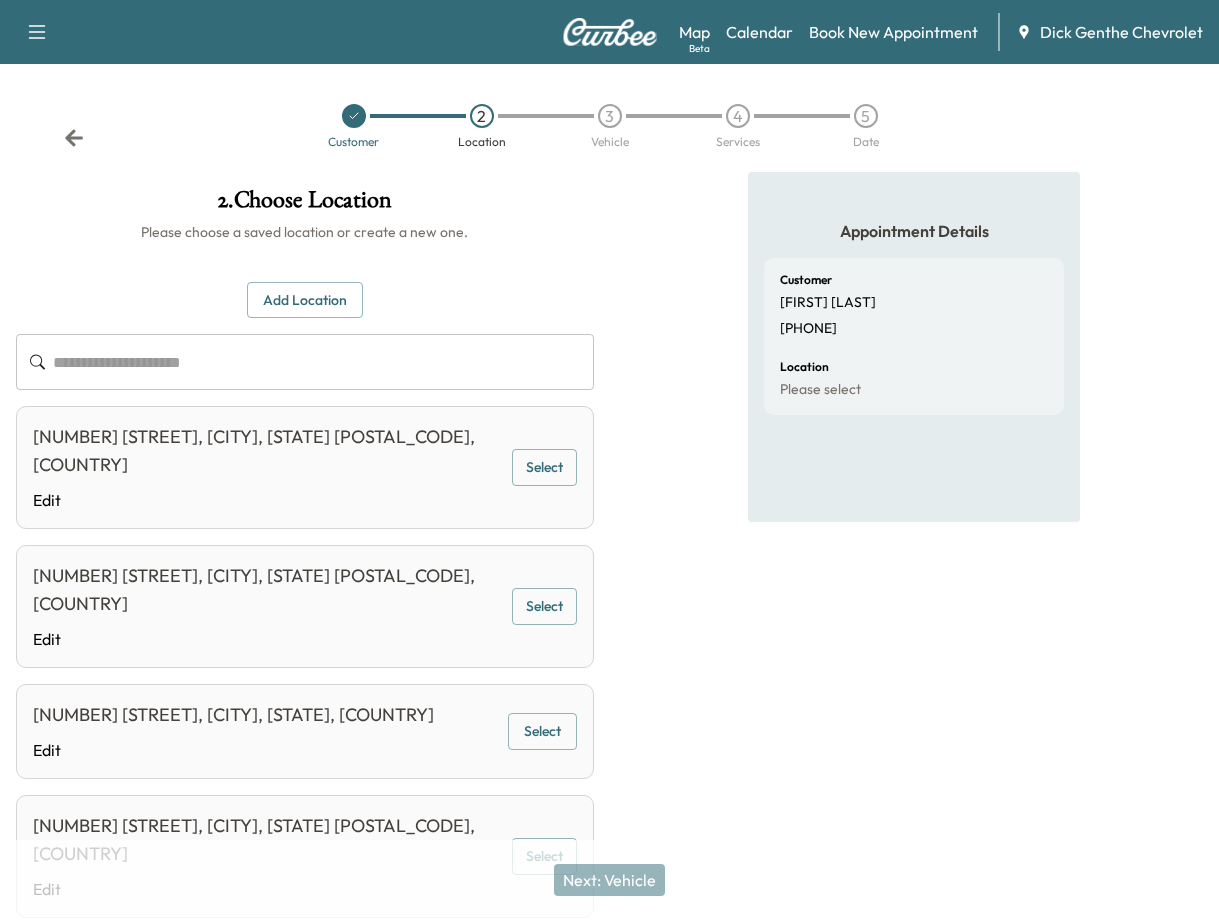 click on "Select" at bounding box center (542, 731) 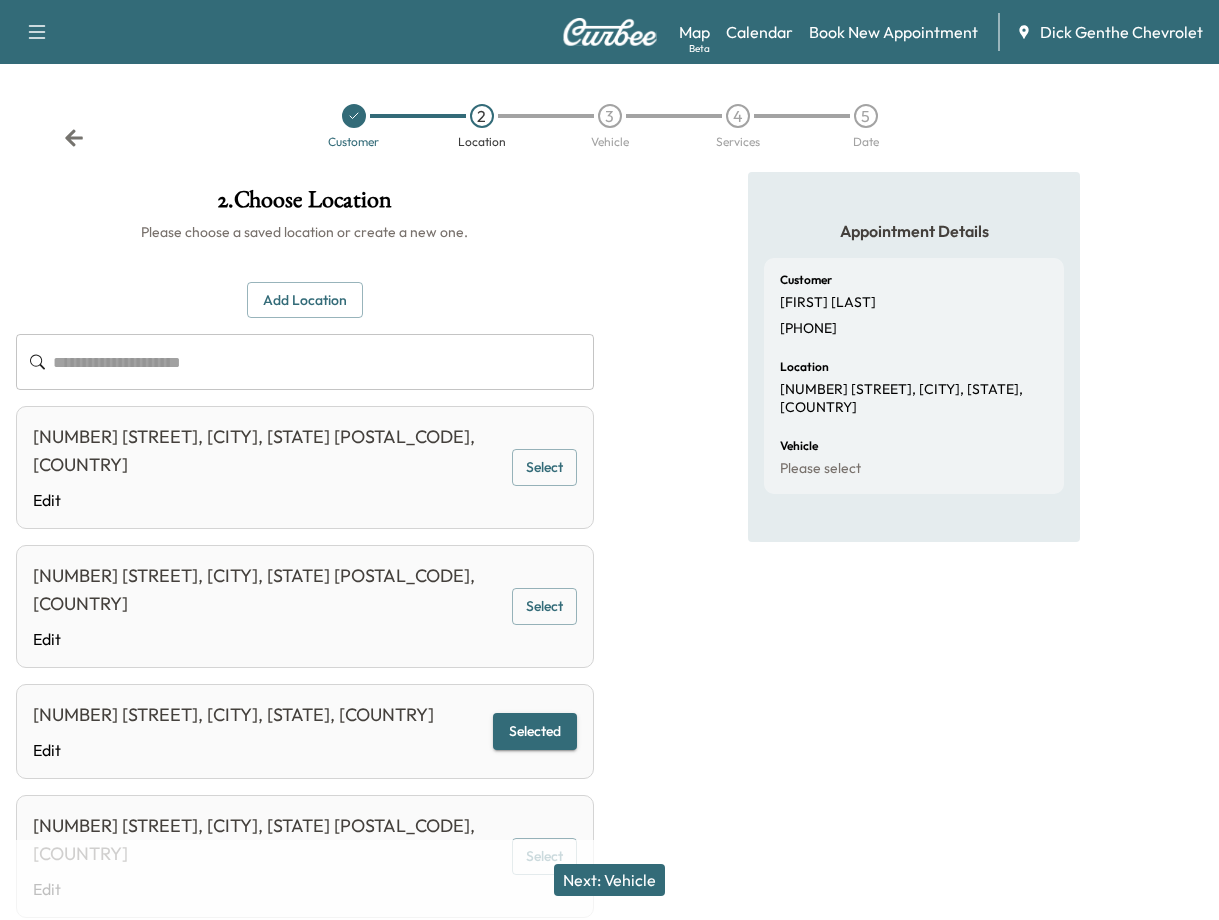 click on "Next: Vehicle" at bounding box center (609, 880) 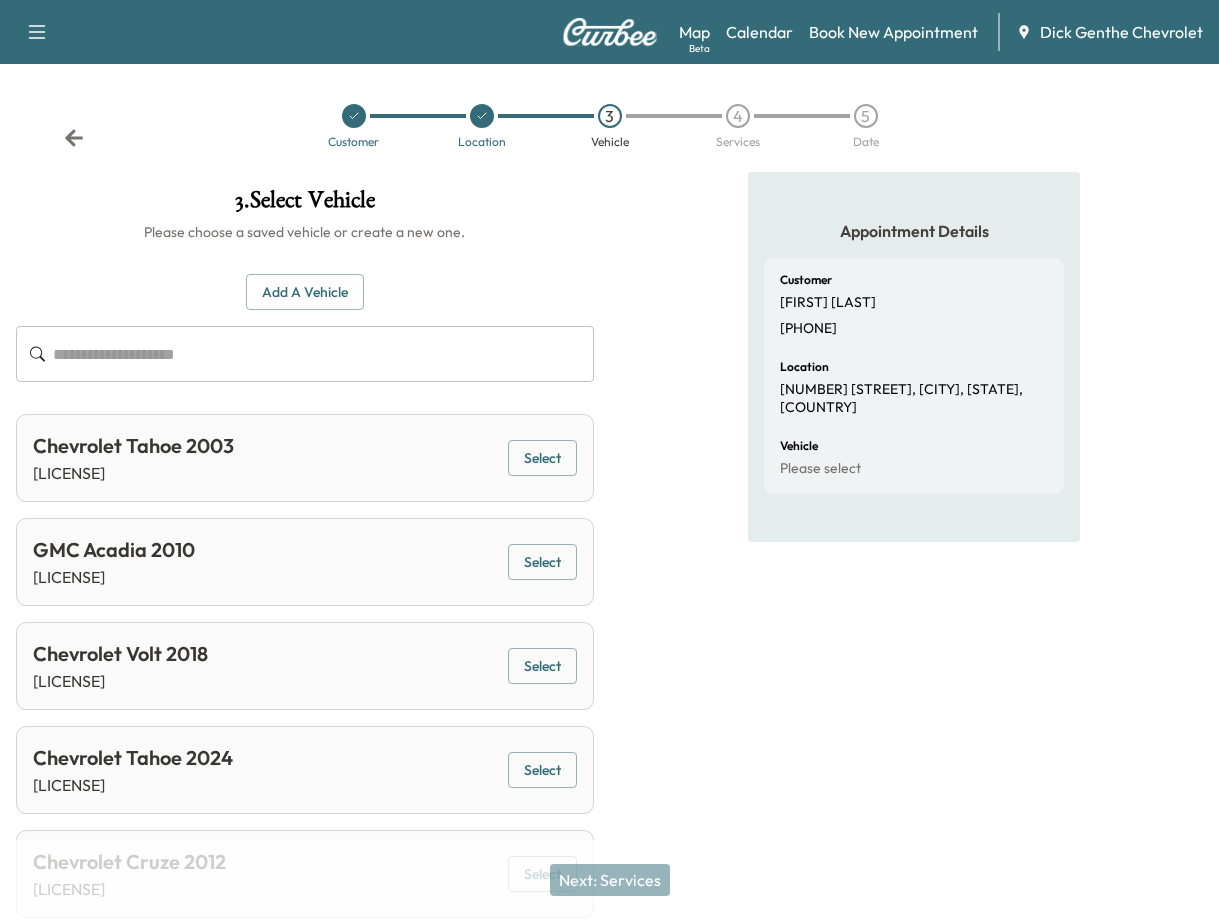 scroll, scrollTop: 78, scrollLeft: 0, axis: vertical 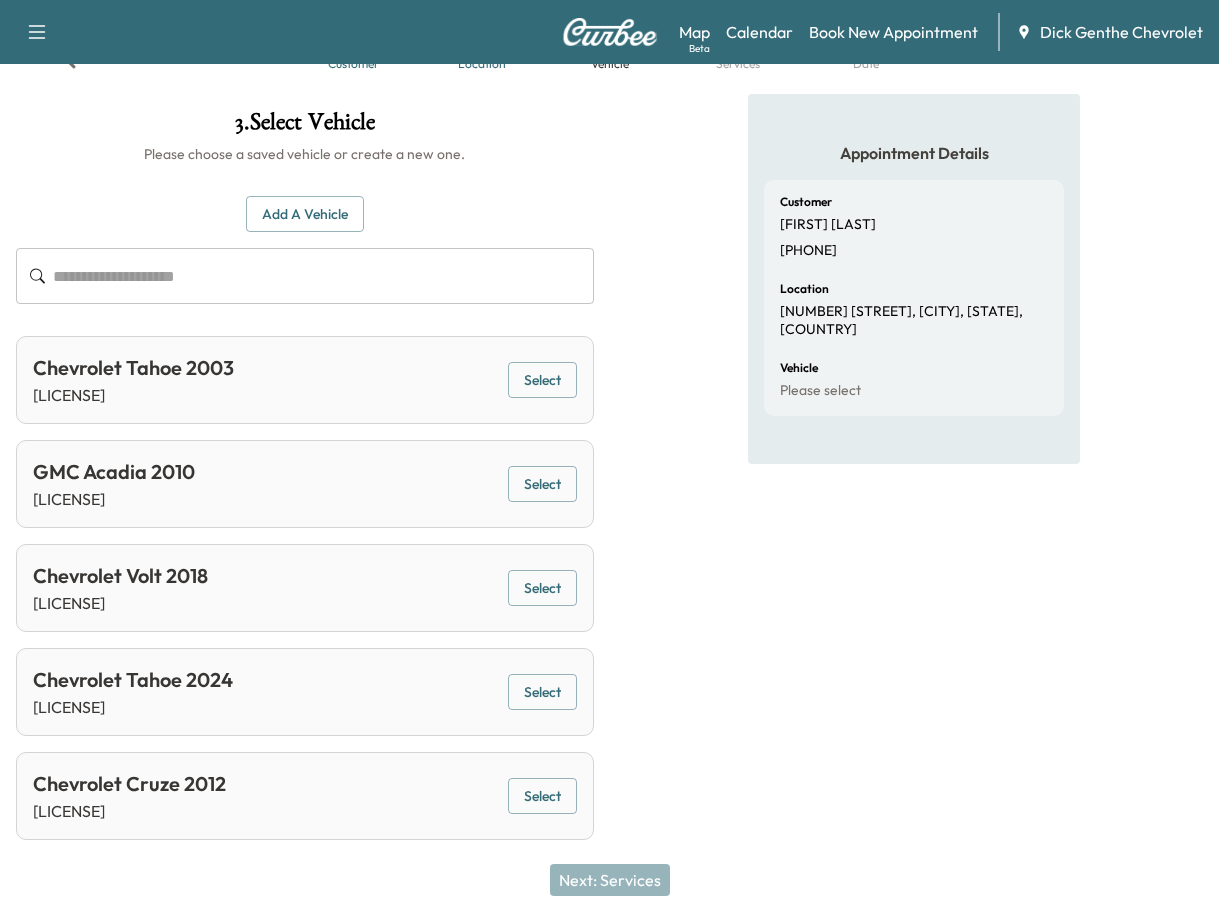 click on "Select" at bounding box center (542, 692) 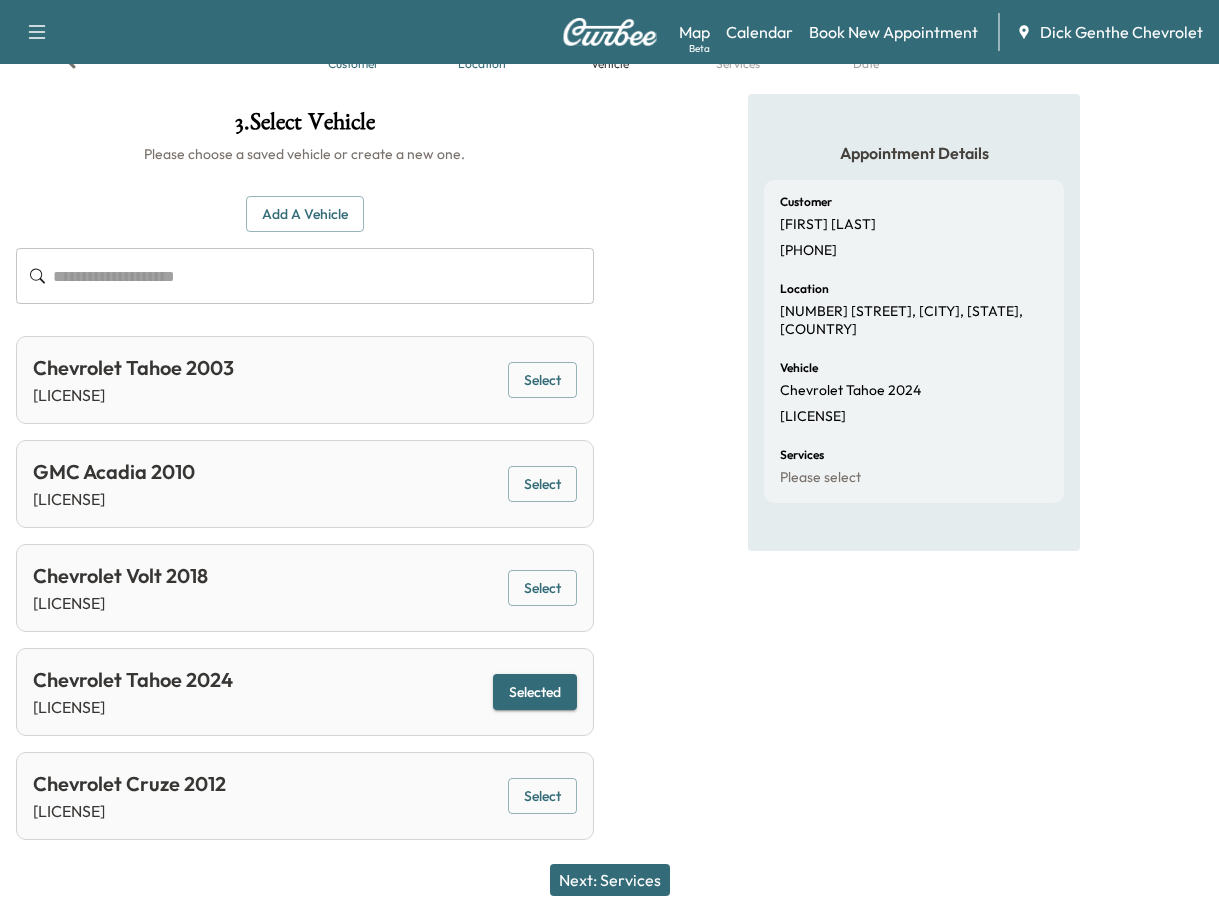 click on "Next: Services" at bounding box center (610, 880) 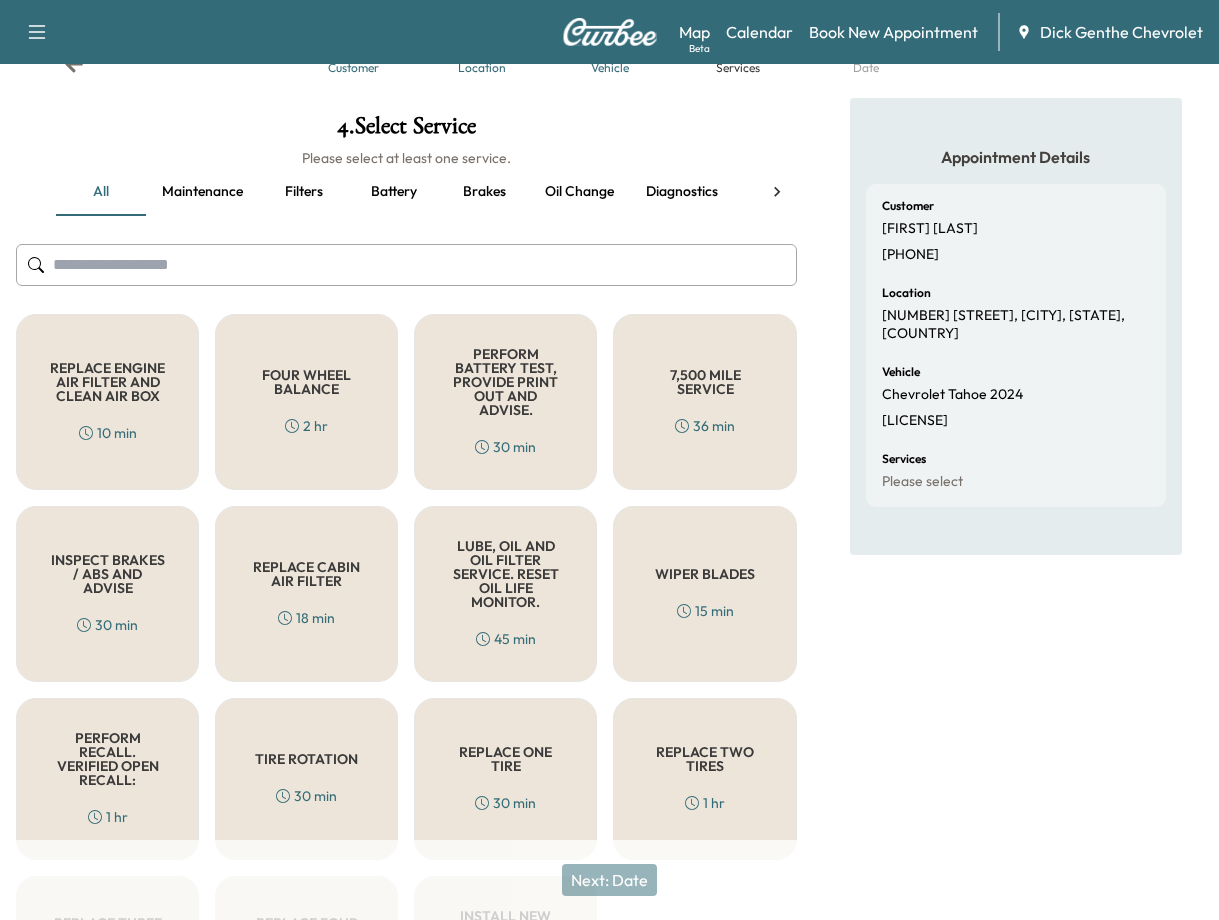 scroll, scrollTop: 0, scrollLeft: 0, axis: both 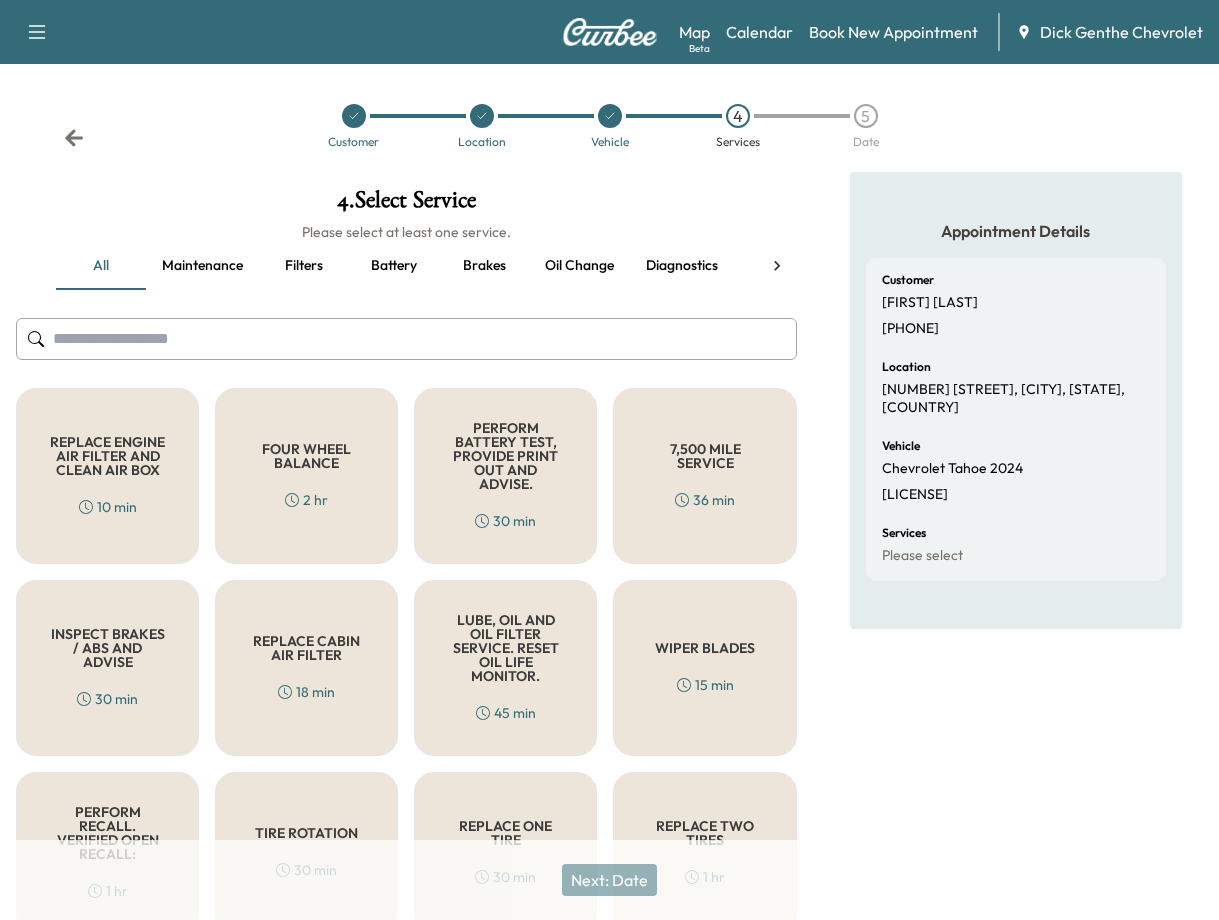 click at bounding box center (406, 339) 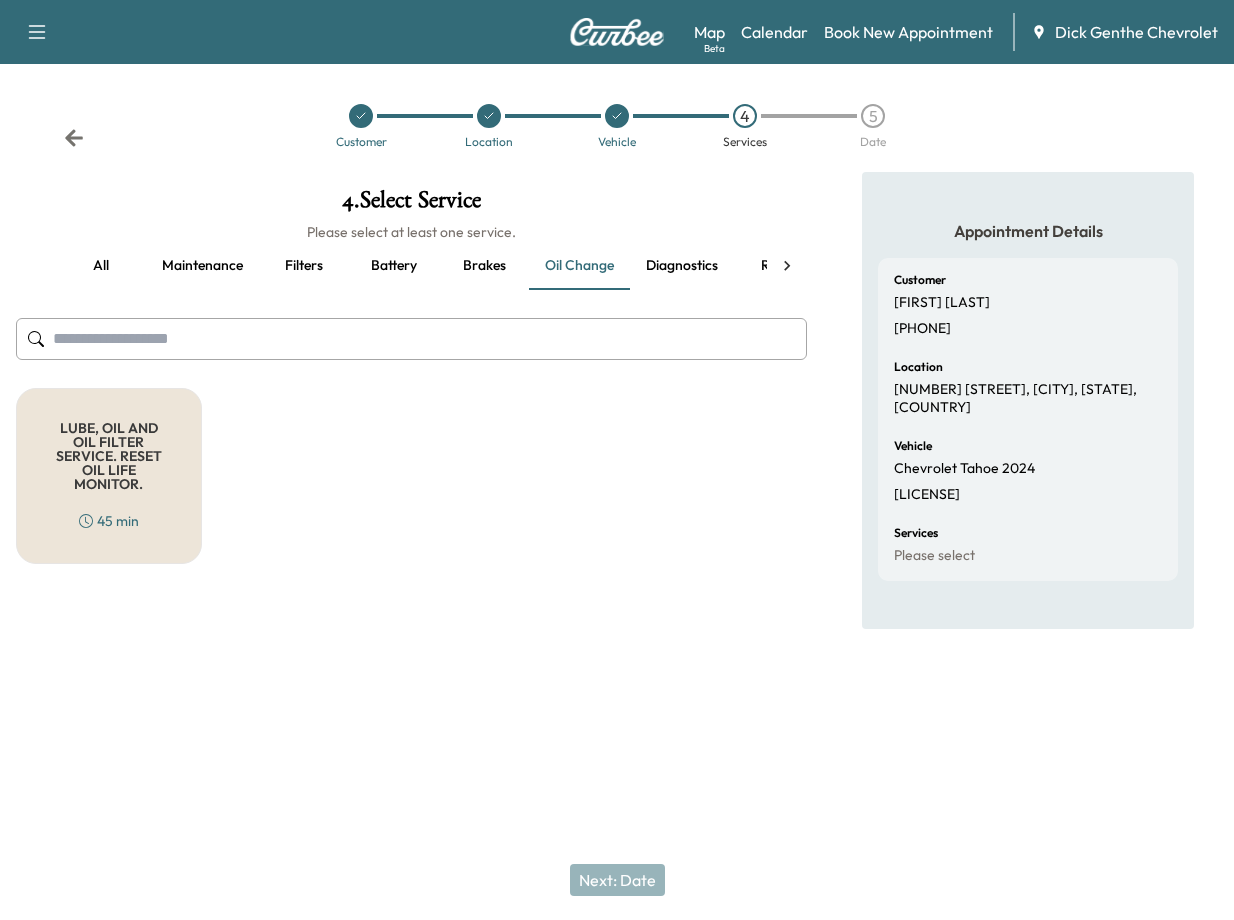 click on "LUBE, OIL AND OIL FILTER SERVICE. RESET OIL LIFE MONITOR." at bounding box center [109, 456] 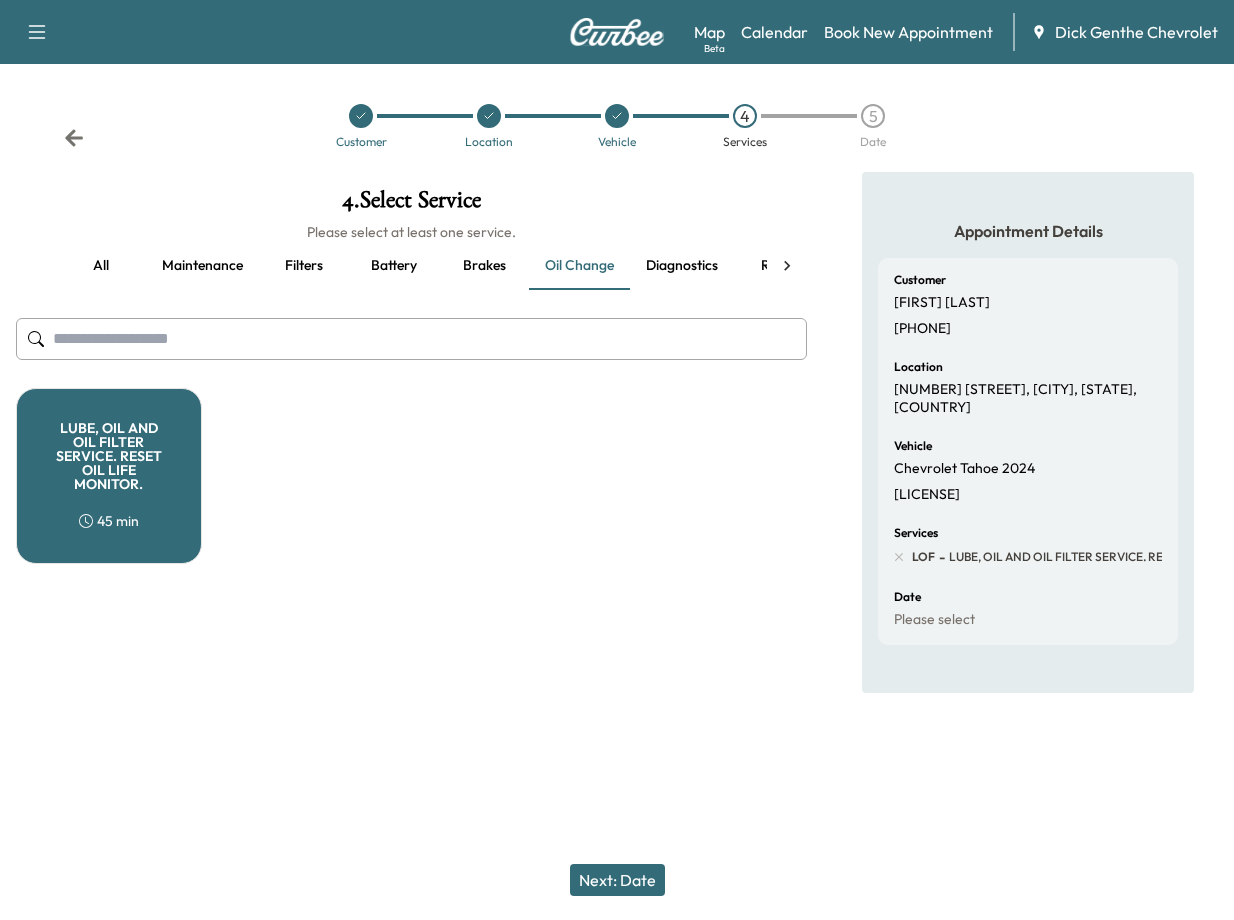 click on "Next: Date" at bounding box center (617, 880) 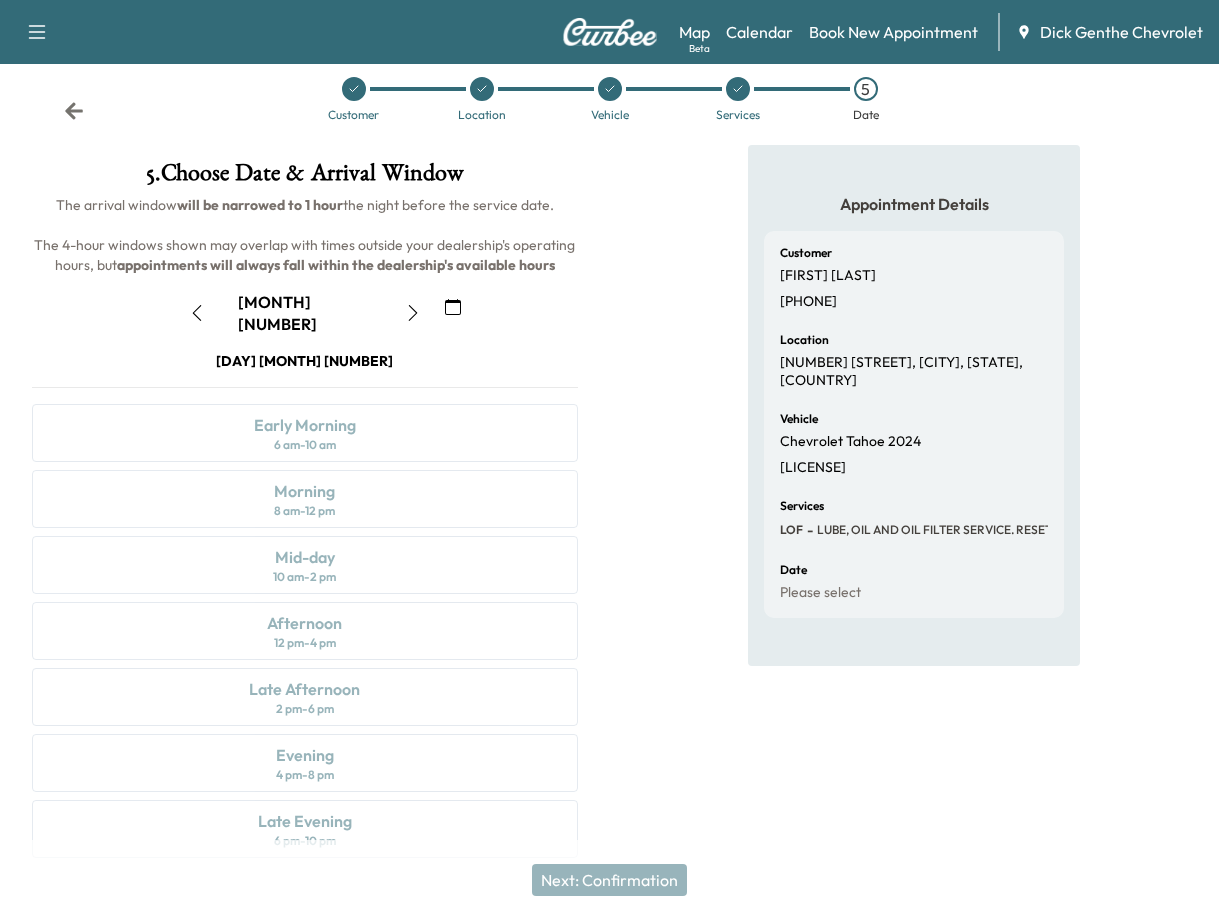 scroll, scrollTop: 41, scrollLeft: 0, axis: vertical 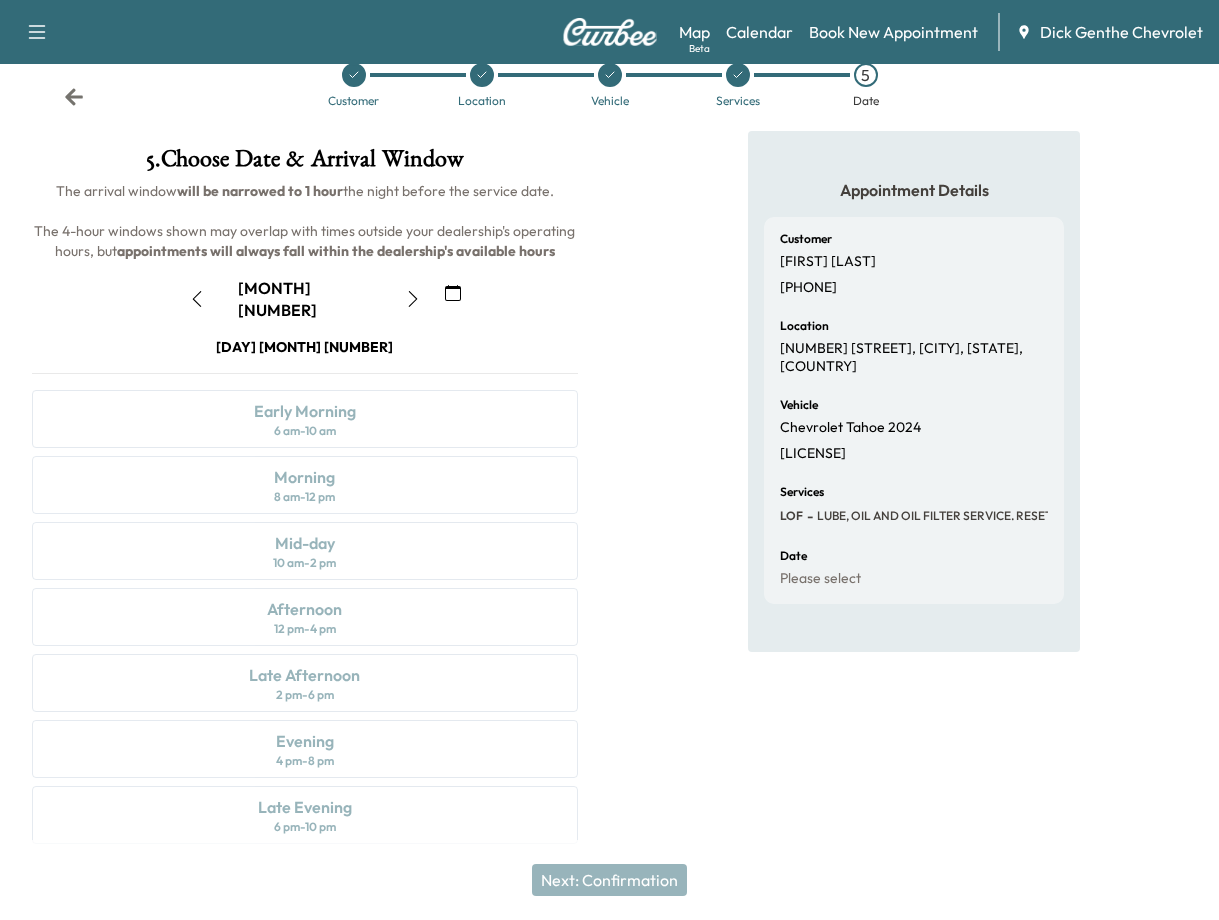 click 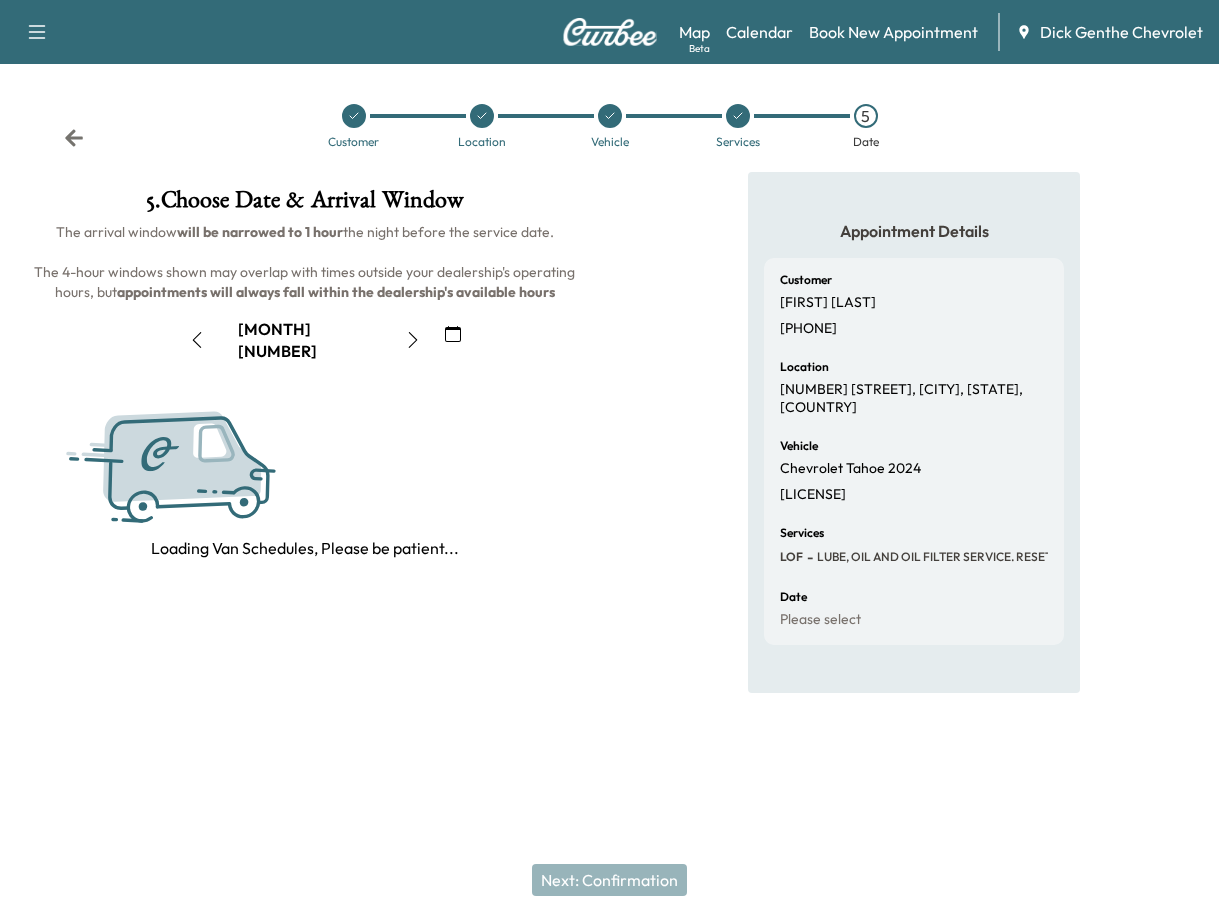 scroll, scrollTop: 0, scrollLeft: 0, axis: both 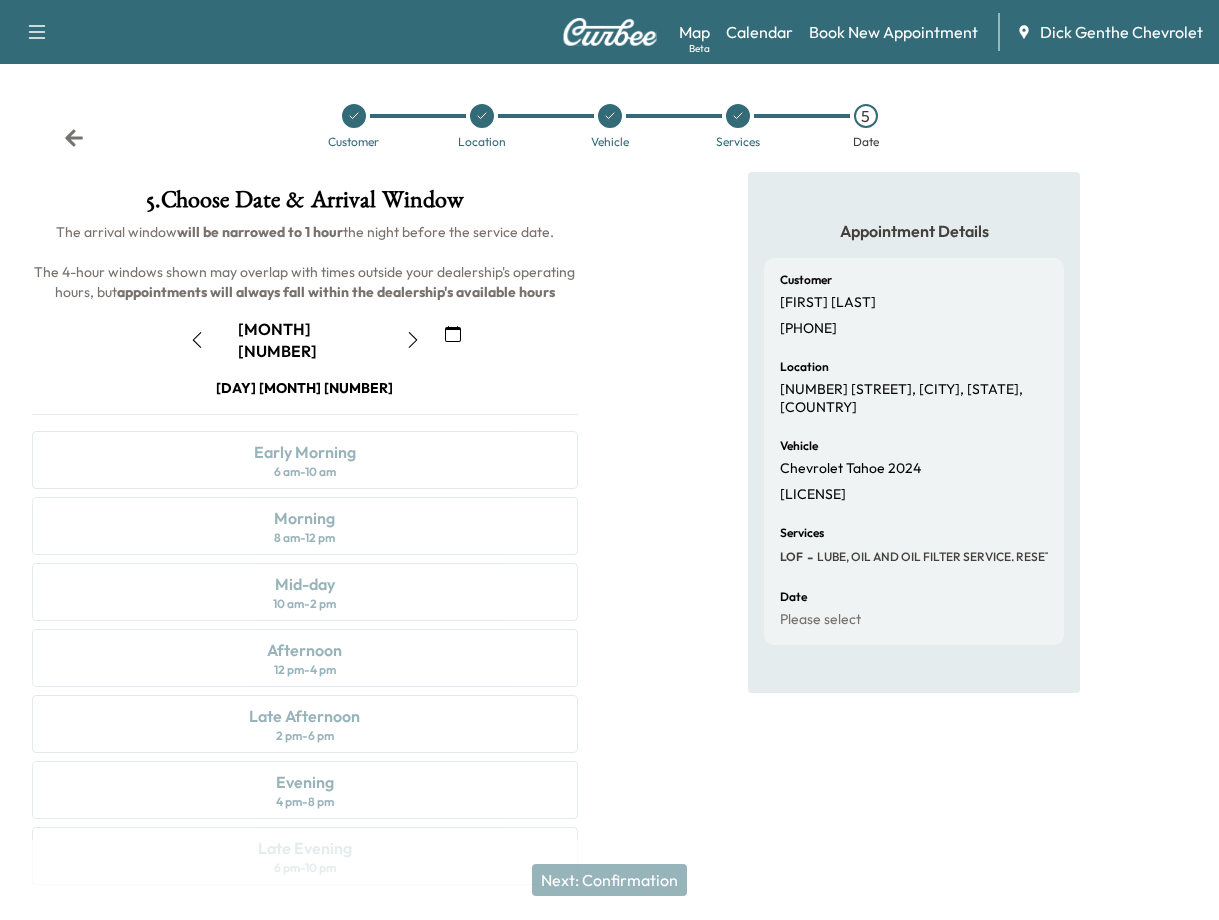 click 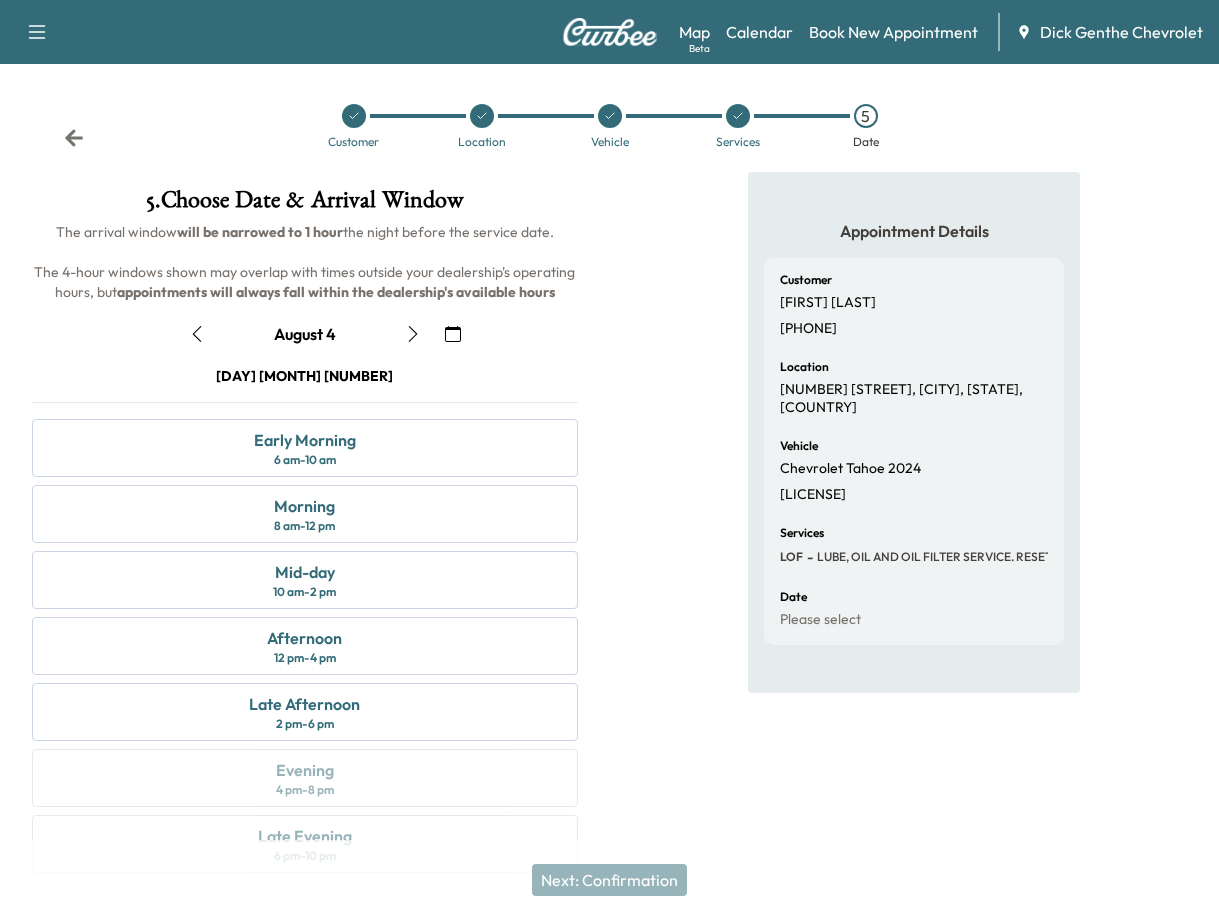 click at bounding box center (413, 334) 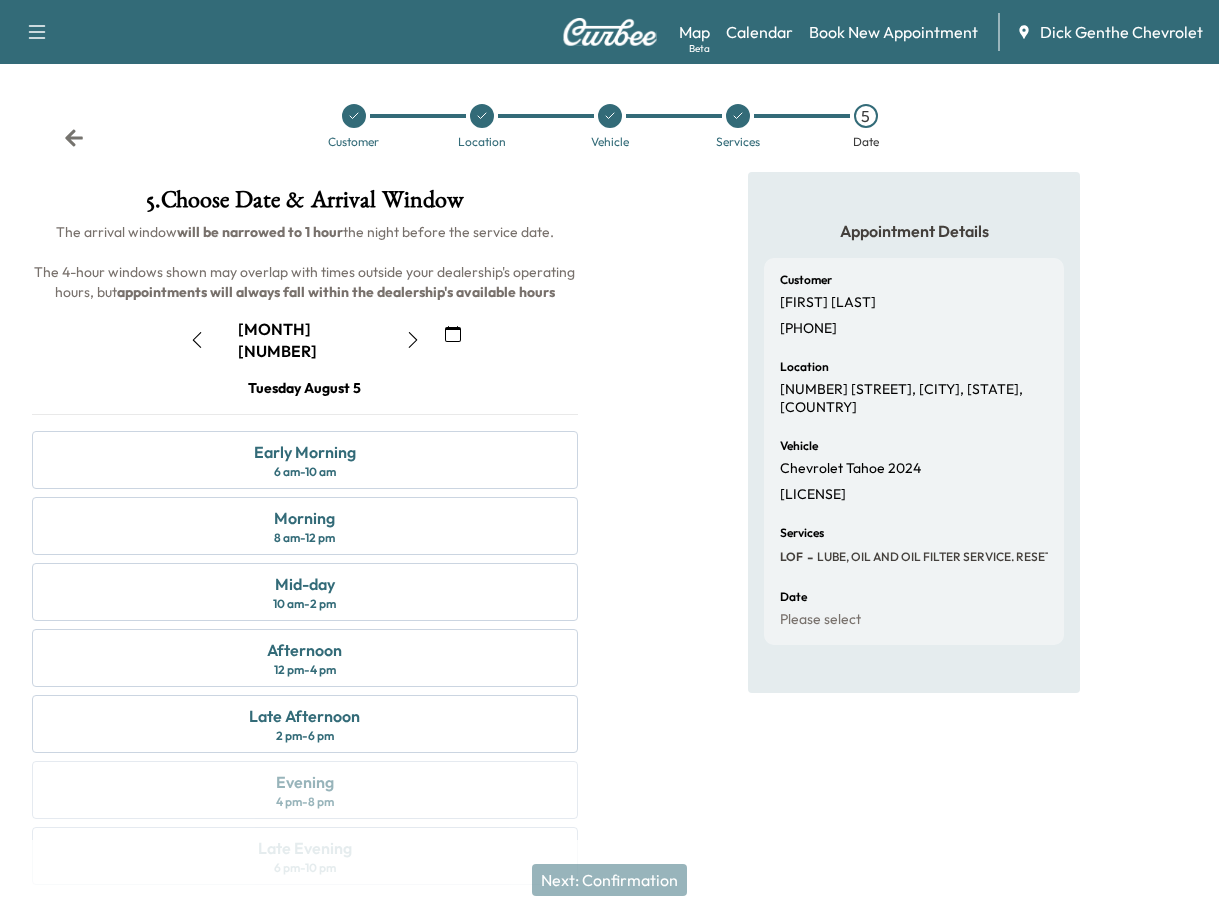 click at bounding box center [413, 340] 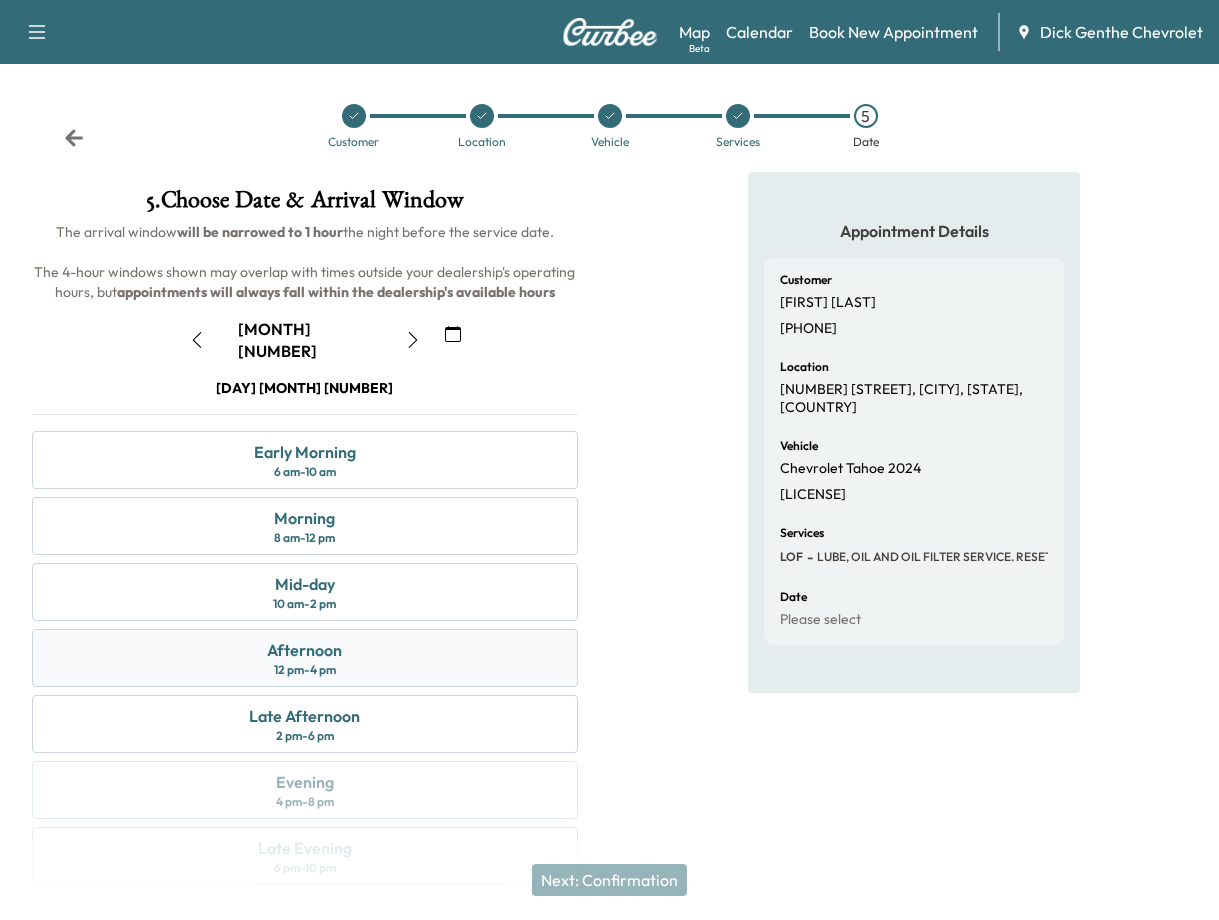 click on "12 pm  -  4 pm" at bounding box center (305, 670) 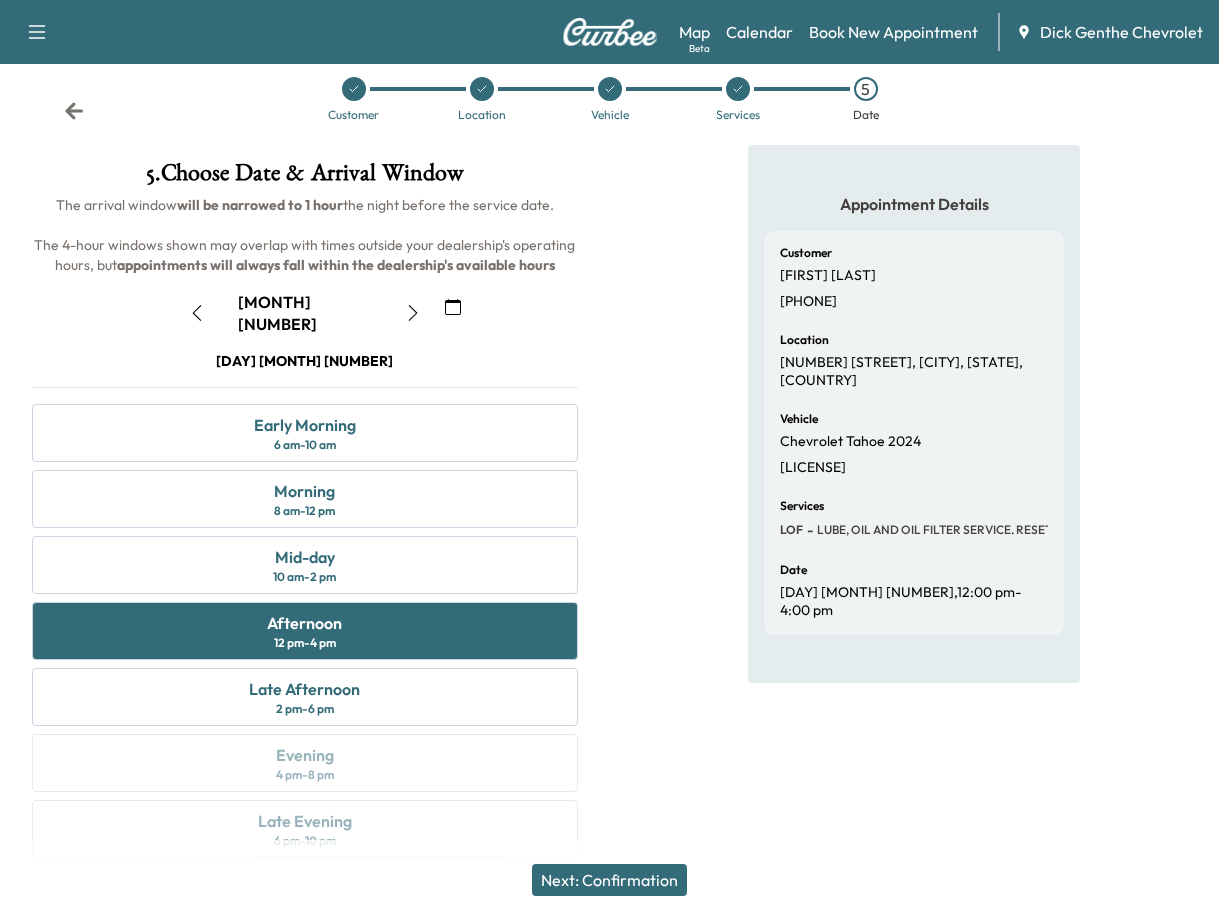 scroll, scrollTop: 41, scrollLeft: 0, axis: vertical 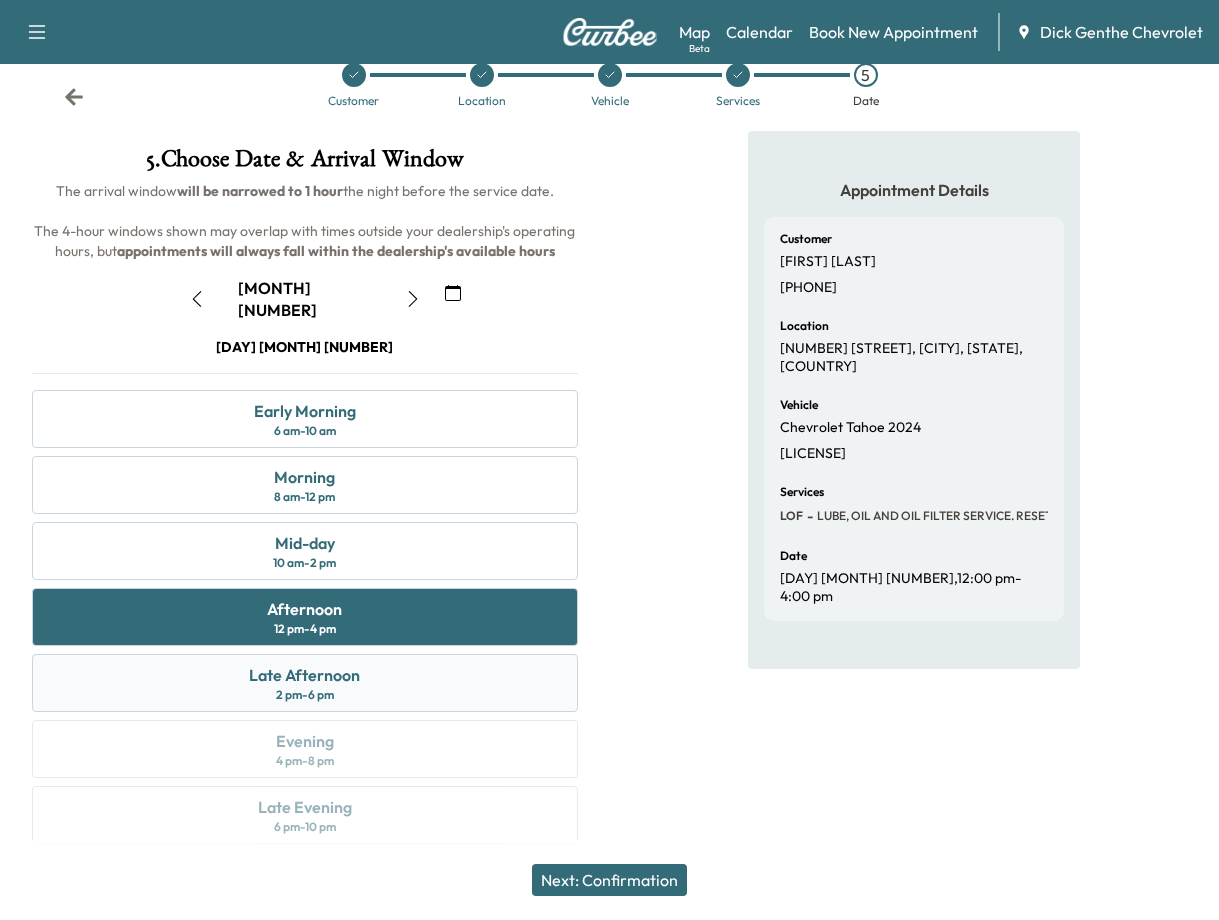 click on "Late Afternoon 2 pm  -  6 pm" at bounding box center (305, 683) 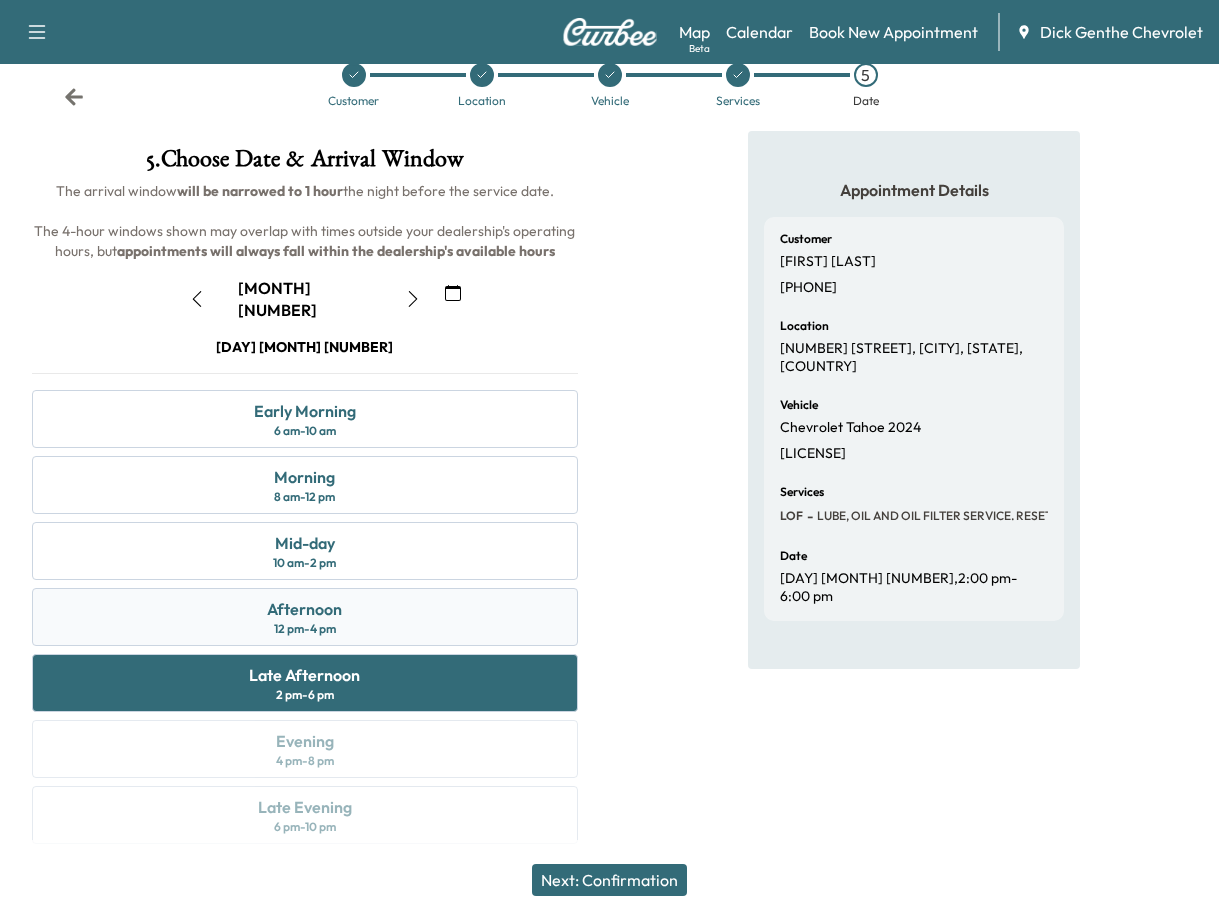 click on "Afternoon" at bounding box center (304, 609) 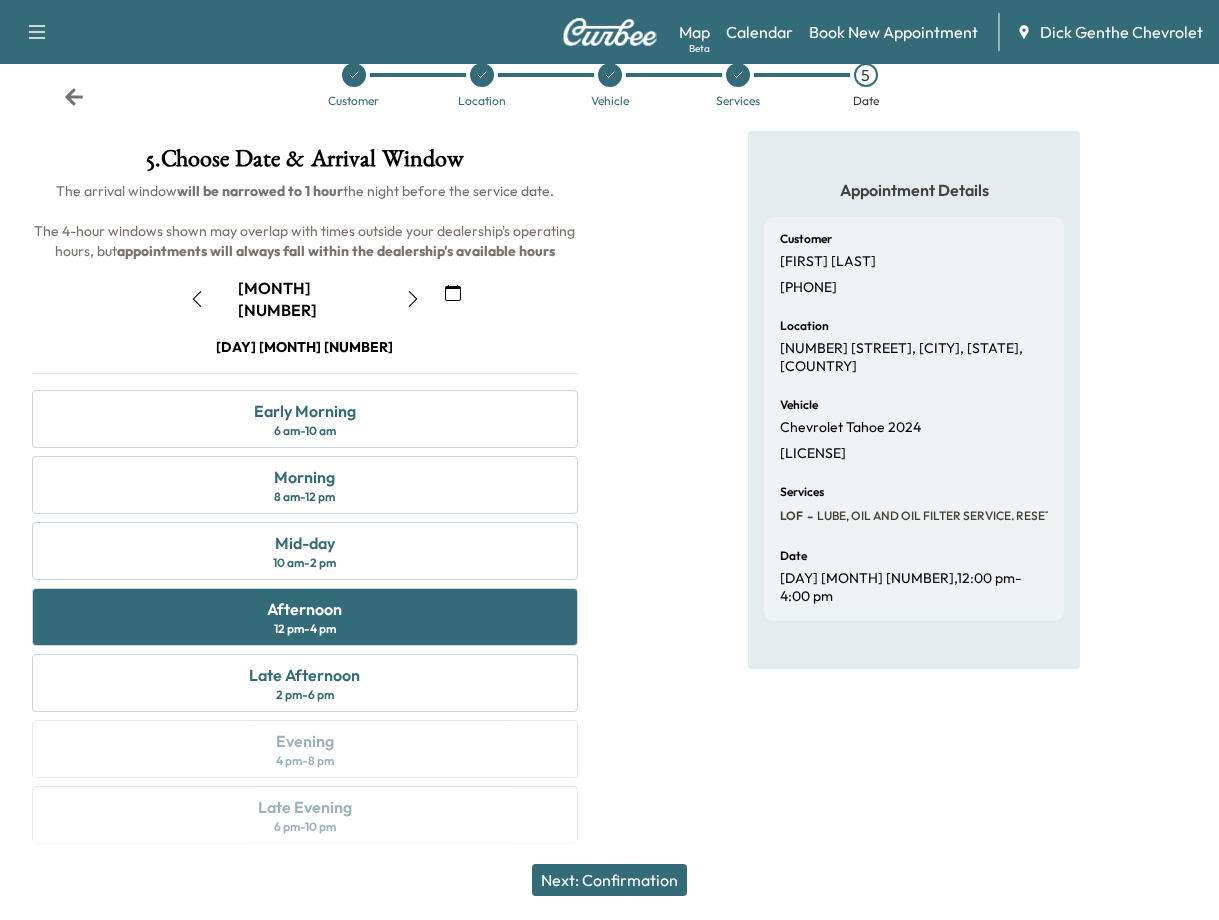 click on "Next: Confirmation" at bounding box center [609, 880] 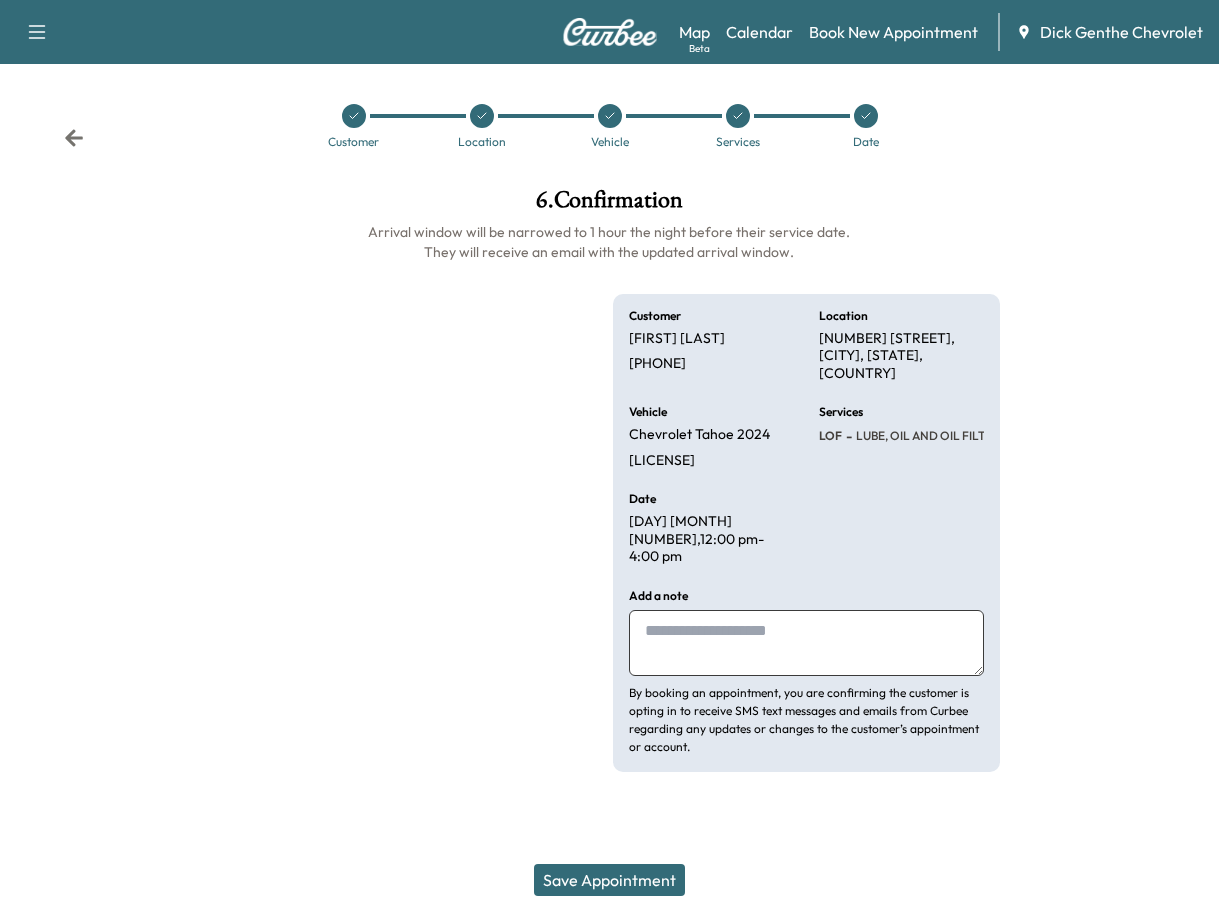 scroll, scrollTop: 0, scrollLeft: 0, axis: both 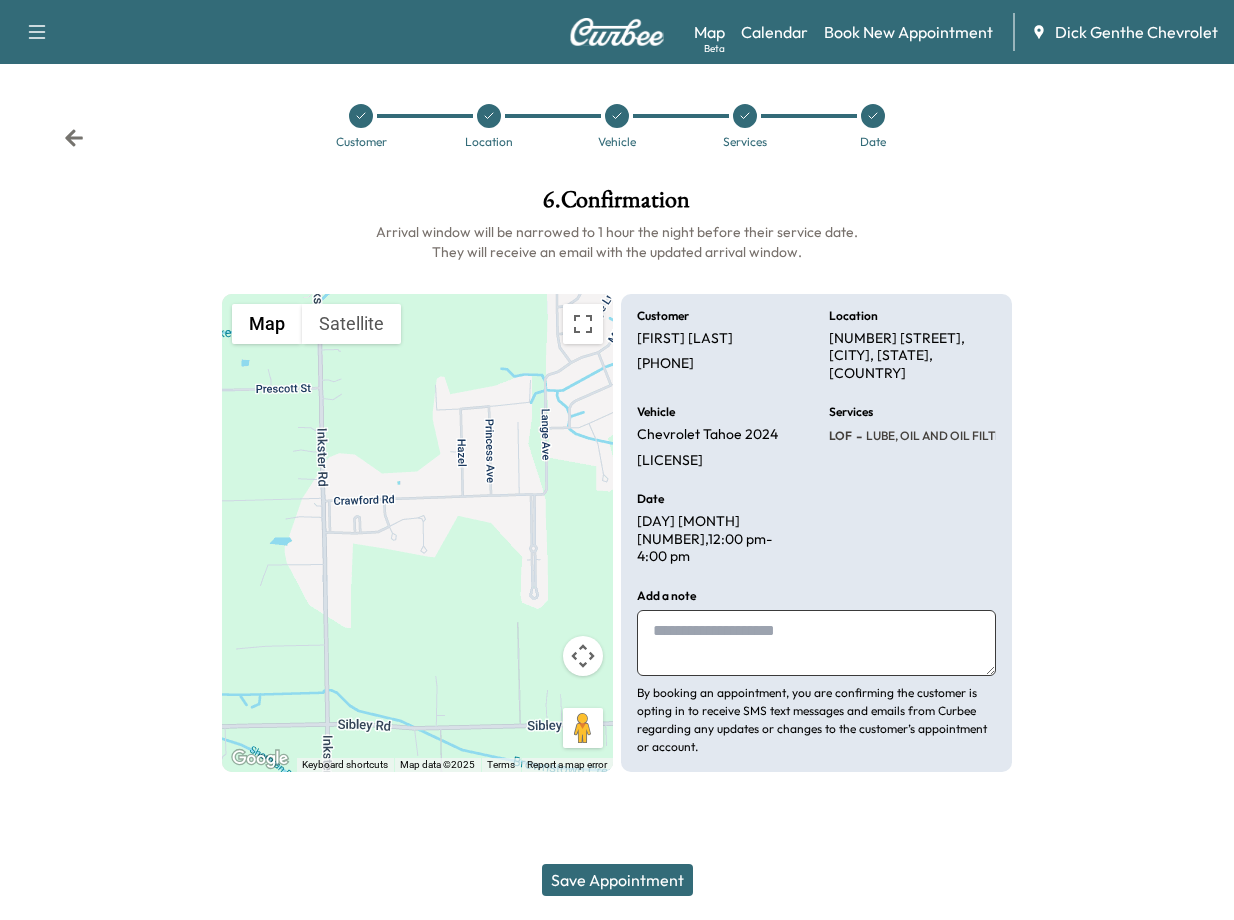 click at bounding box center [816, 643] 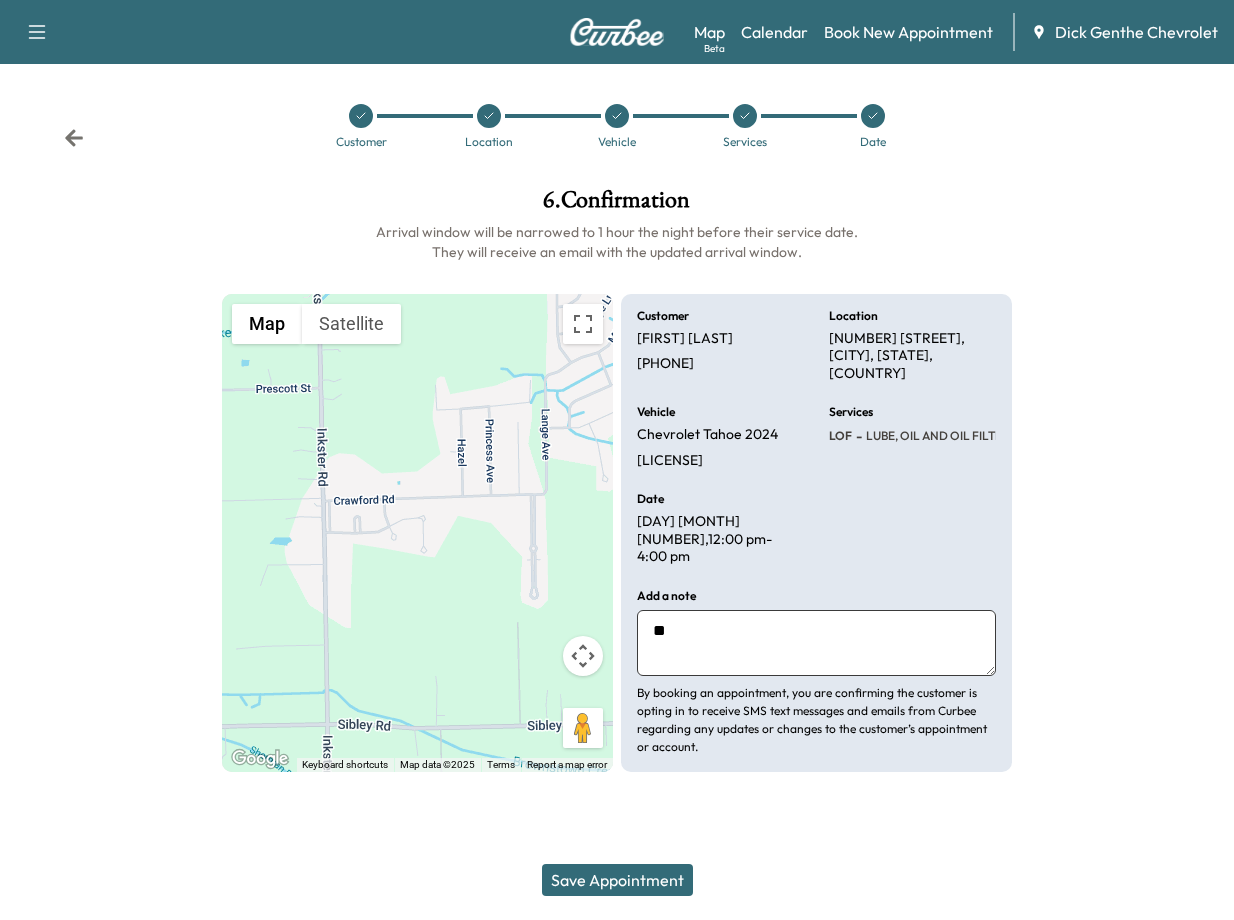 type on "*" 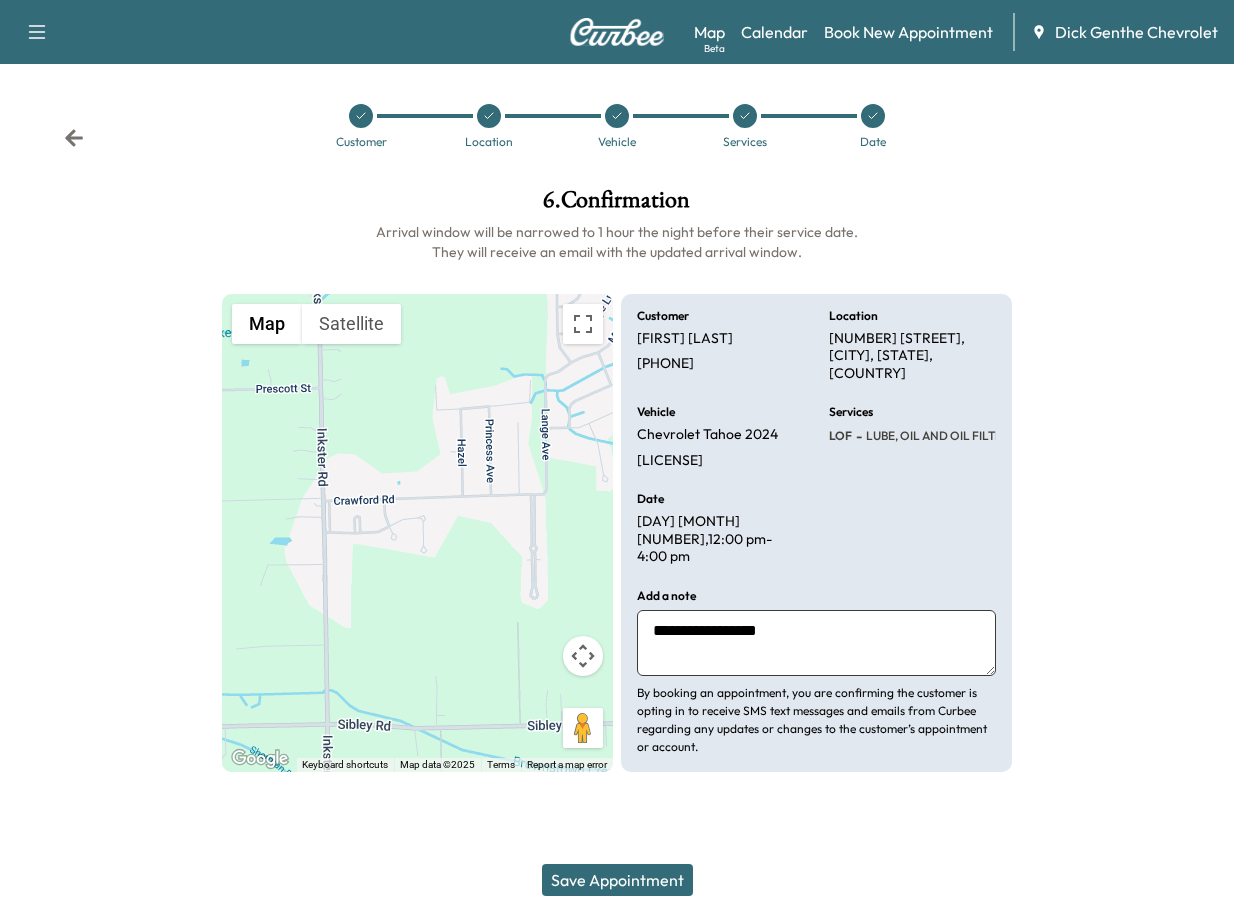 type on "**********" 